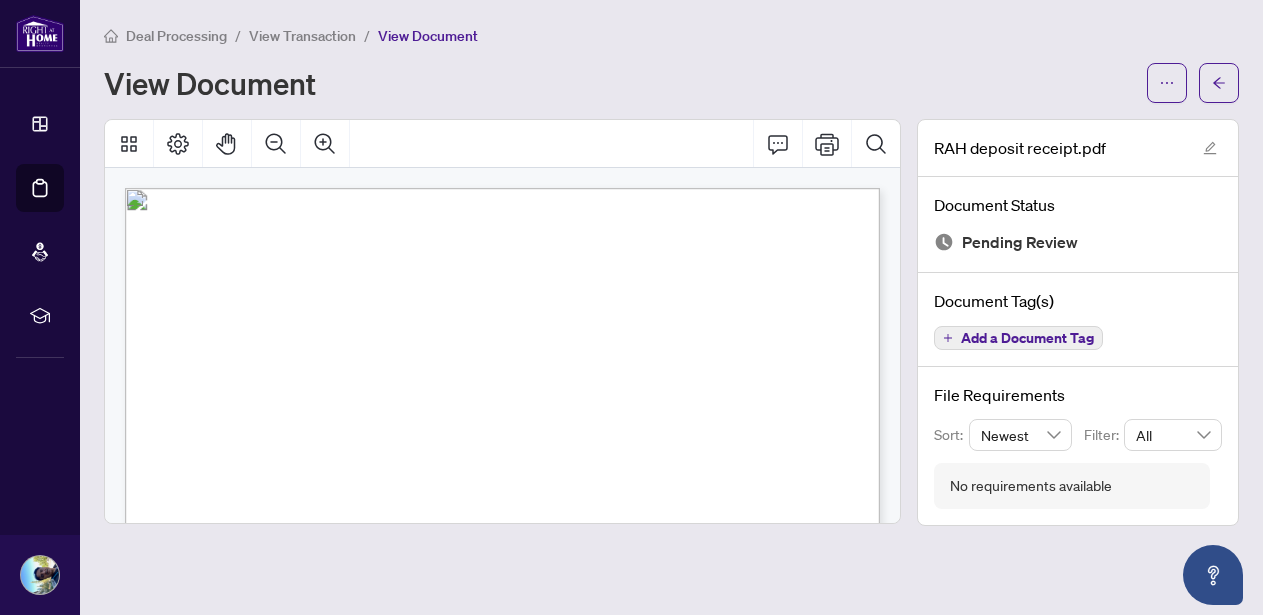 scroll, scrollTop: 0, scrollLeft: 0, axis: both 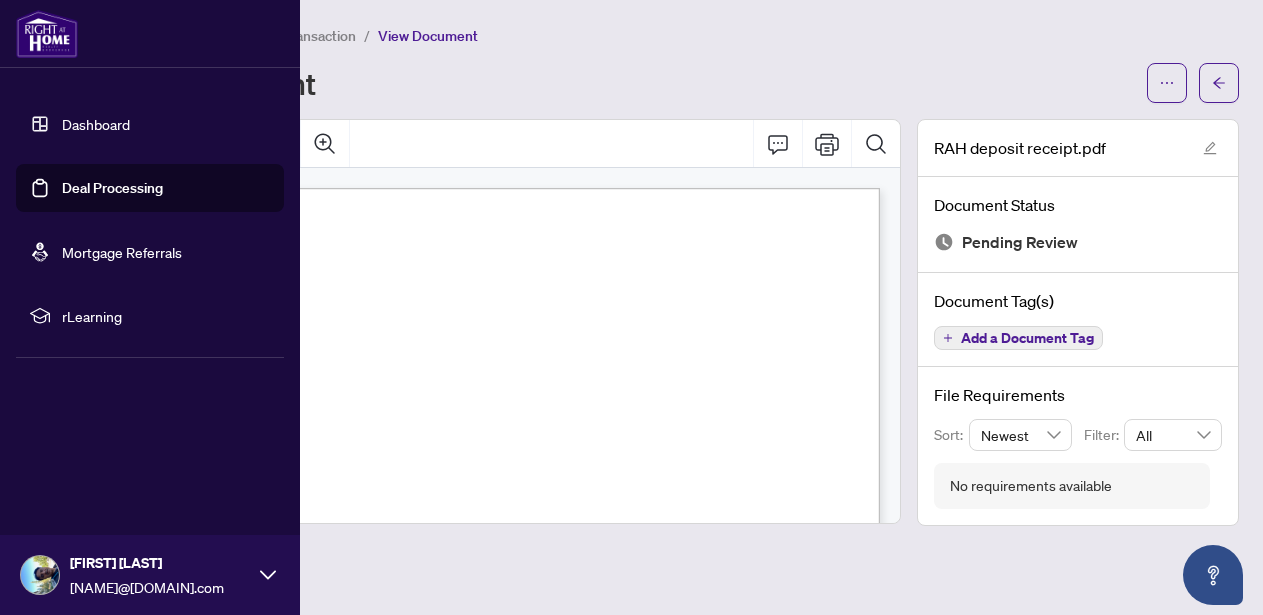 click on "Deal Processing" at bounding box center [112, 188] 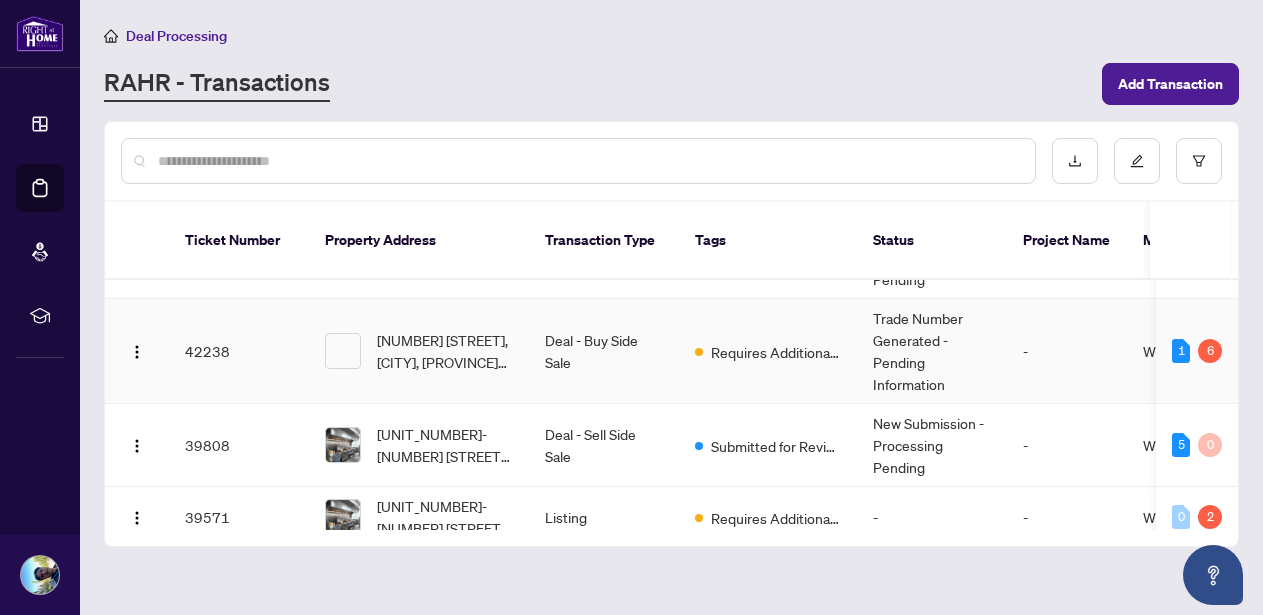 scroll, scrollTop: 156, scrollLeft: 0, axis: vertical 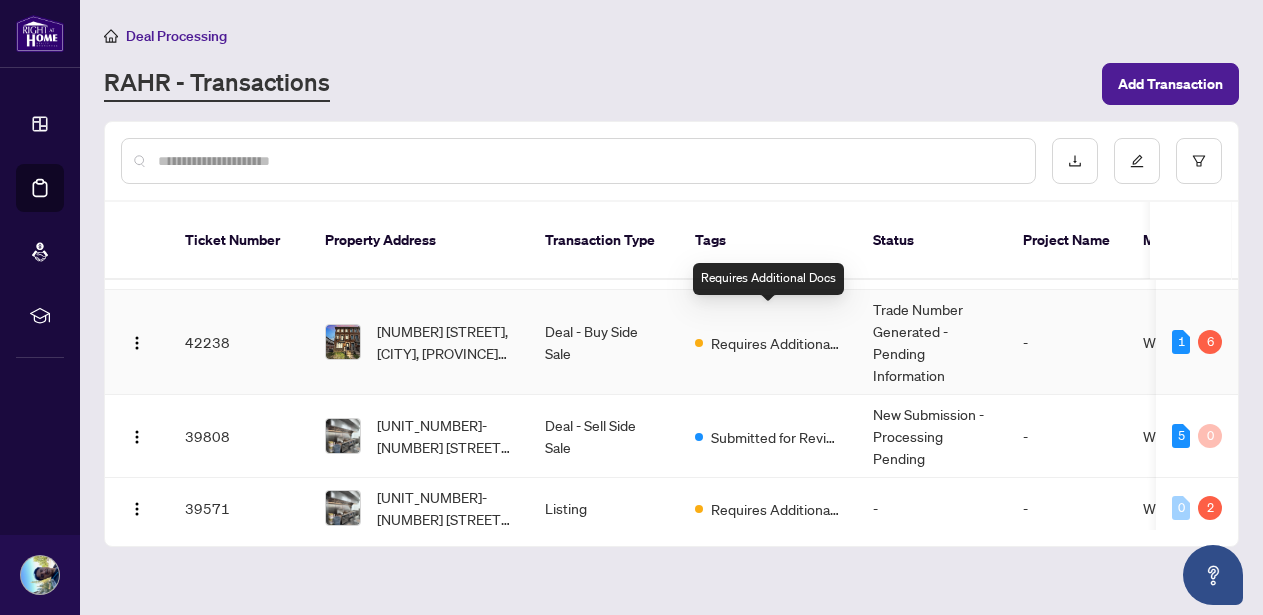 click on "Requires Additional Docs" at bounding box center (776, 343) 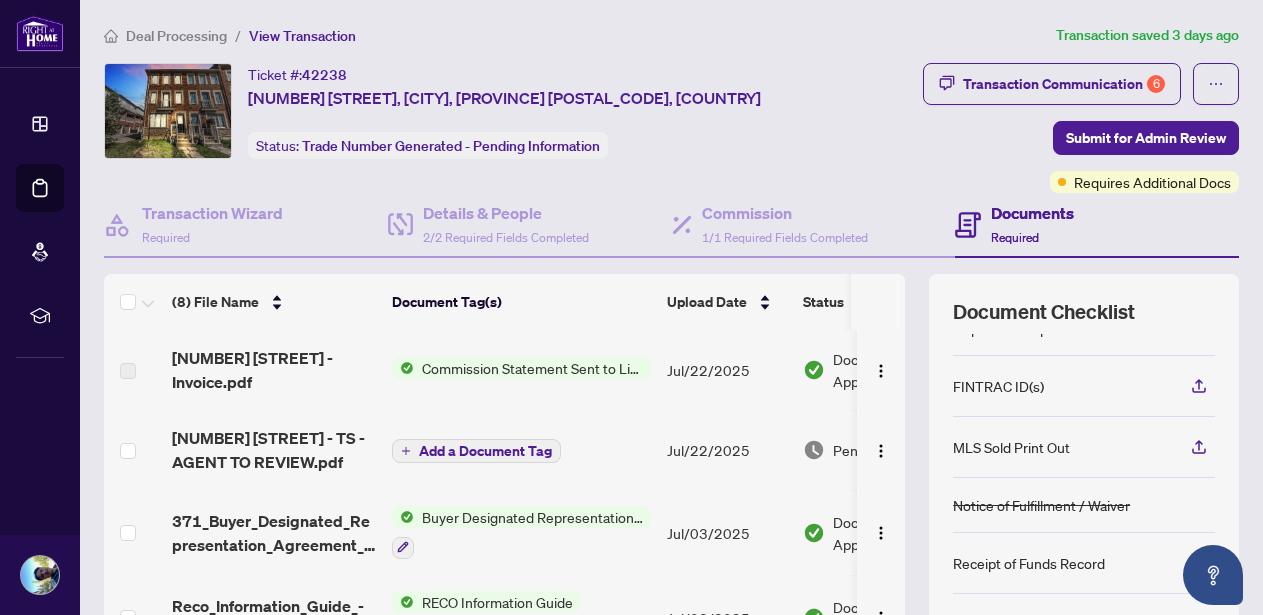 scroll, scrollTop: 237, scrollLeft: 0, axis: vertical 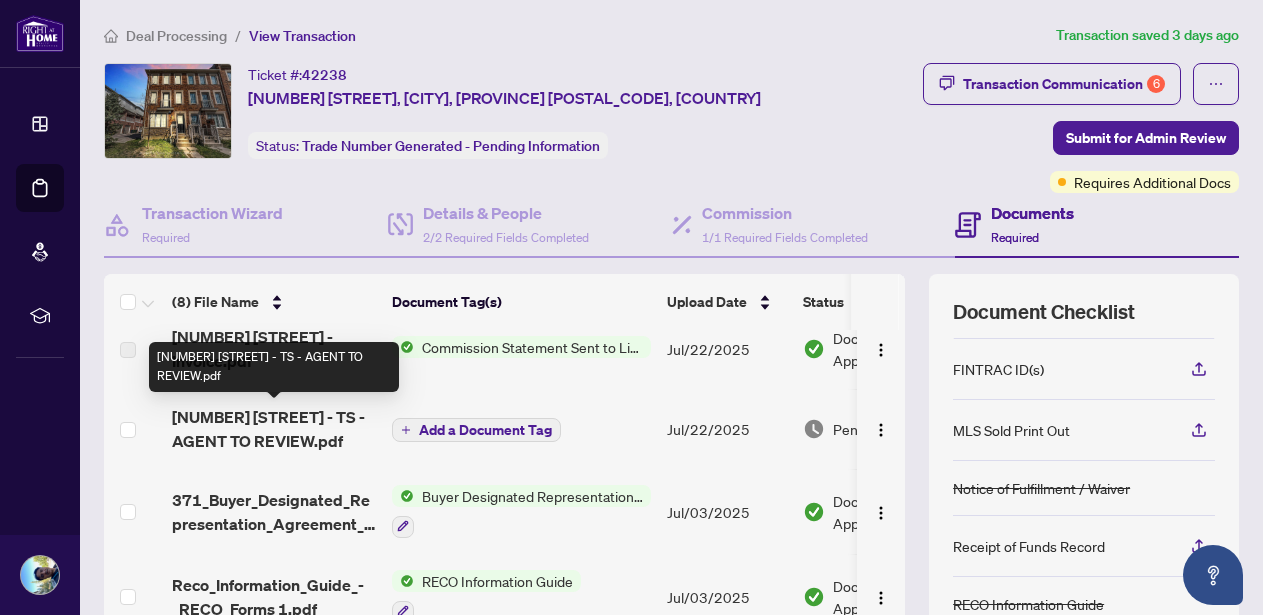 click on "[NUMBER] [STREET] - TS - AGENT TO REVIEW.pdf" at bounding box center (274, 429) 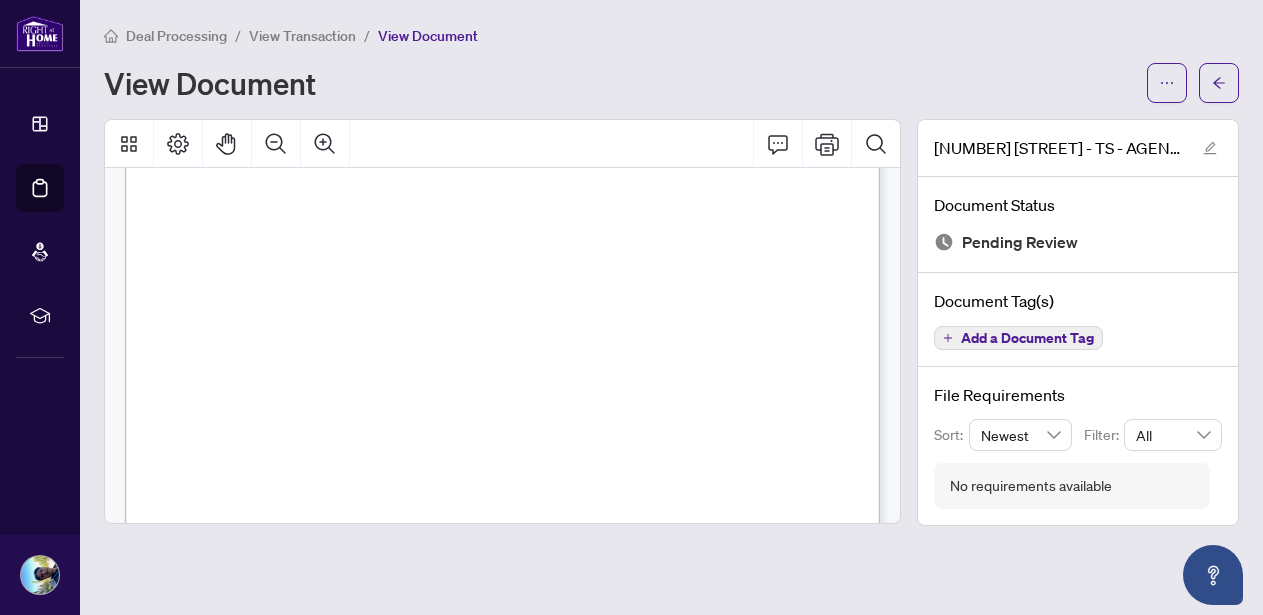 scroll, scrollTop: 0, scrollLeft: 0, axis: both 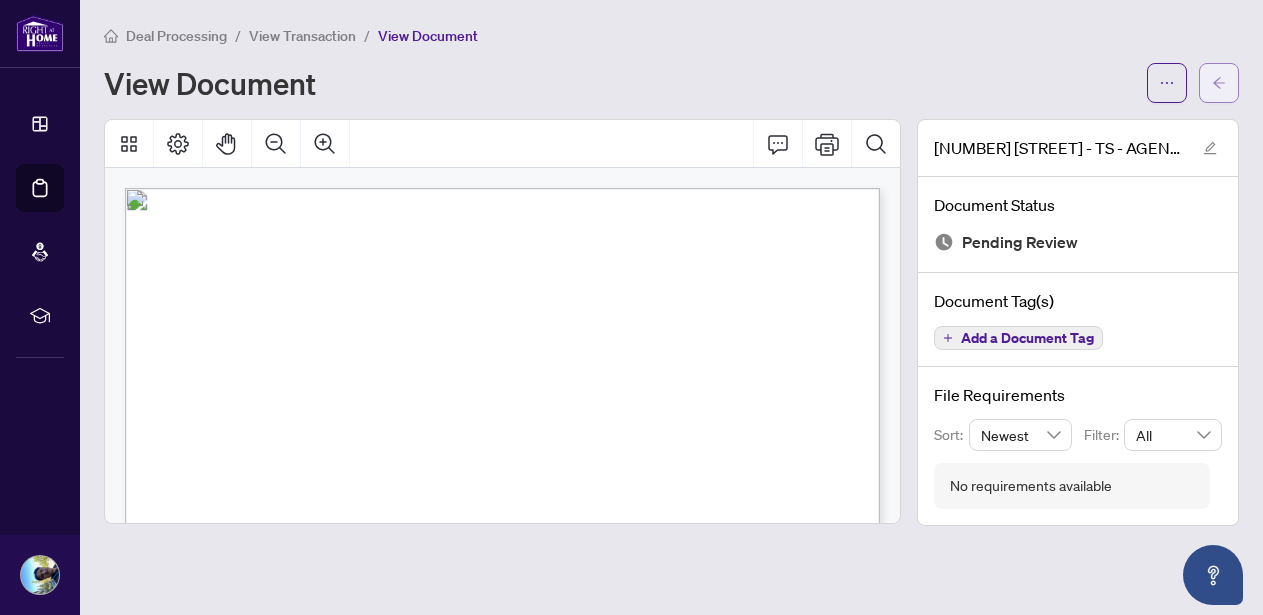 click at bounding box center [1219, 83] 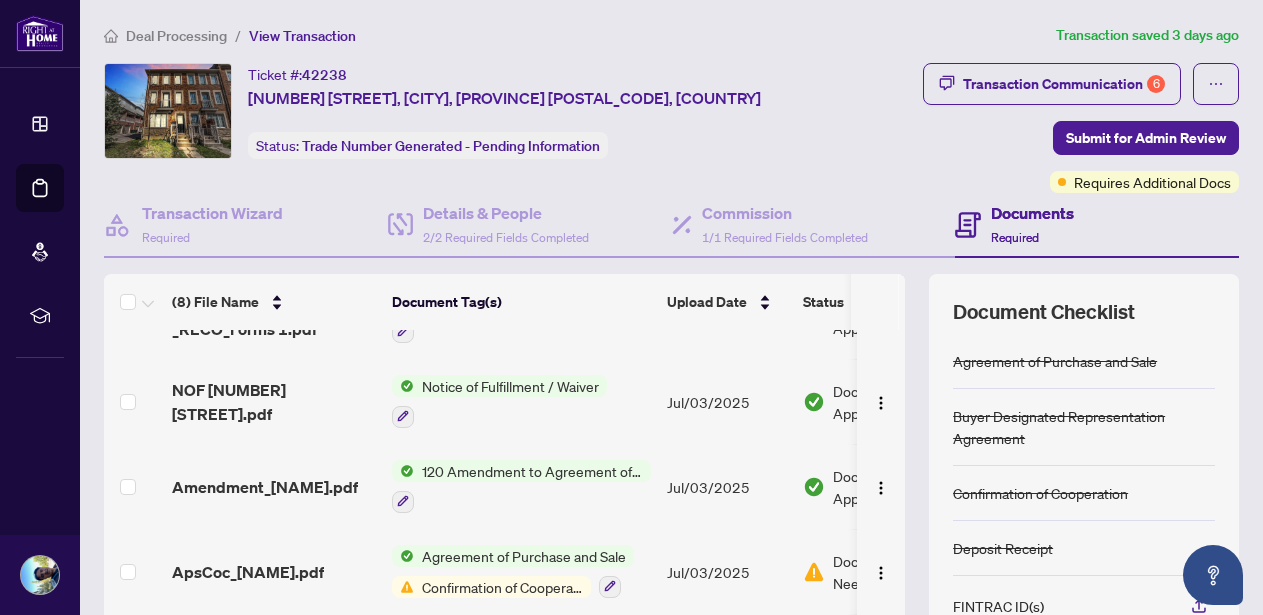 scroll, scrollTop: 376, scrollLeft: 0, axis: vertical 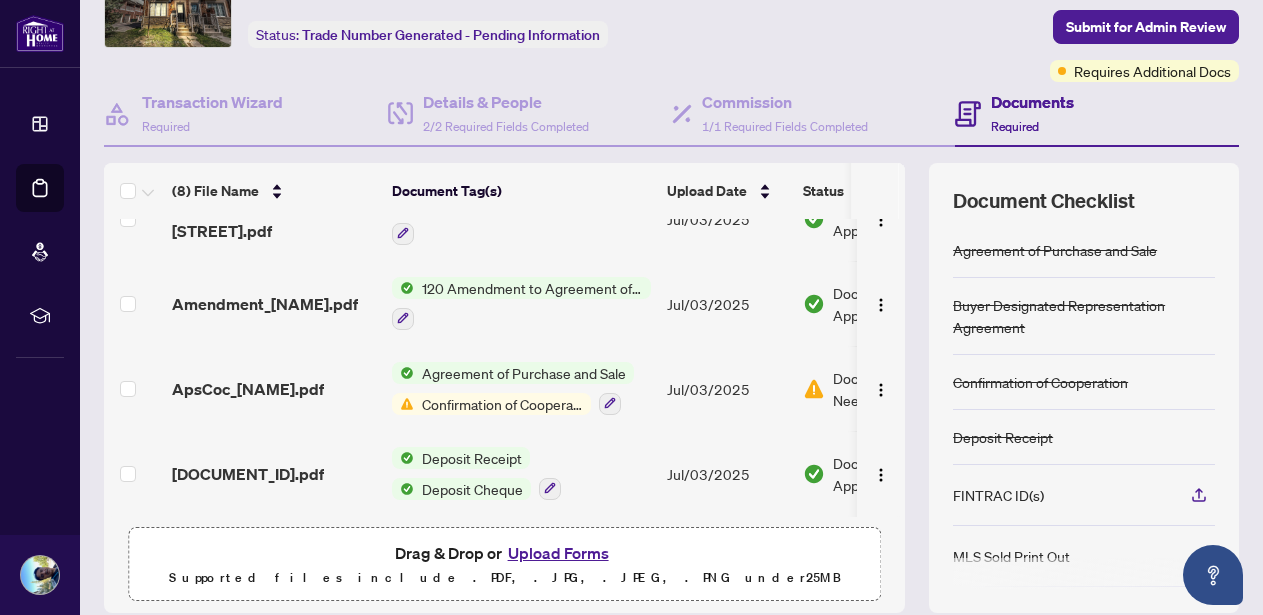 click on "Confirmation of Cooperation" at bounding box center (502, 404) 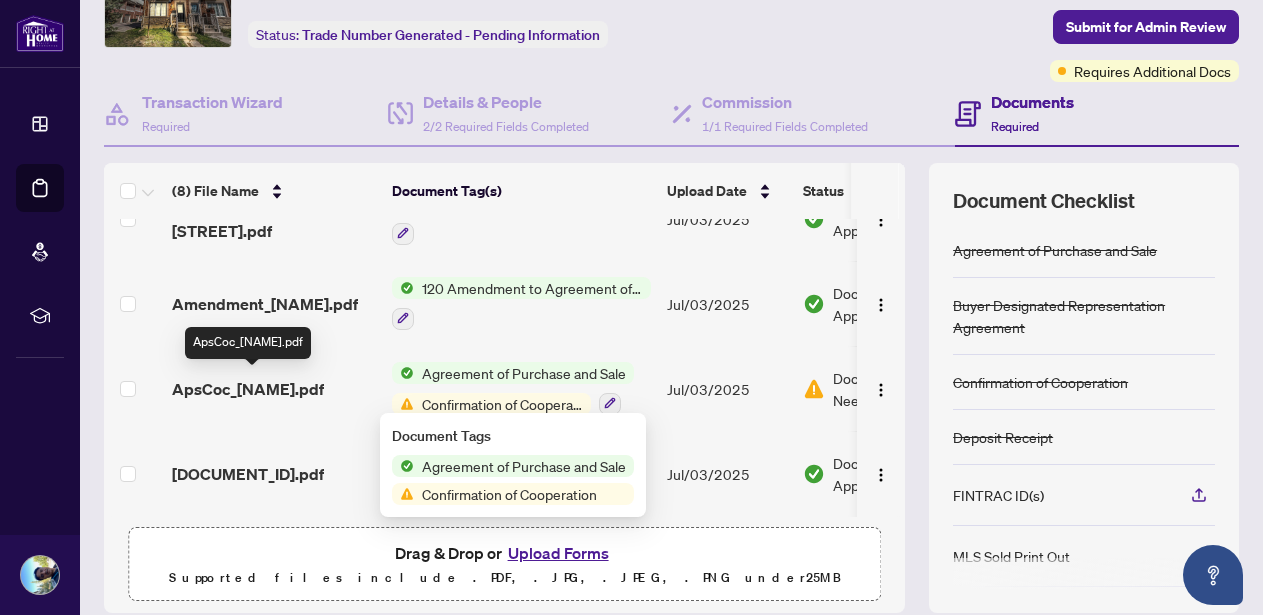 click on "ApsCoc_[NAME].pdf" at bounding box center [248, 389] 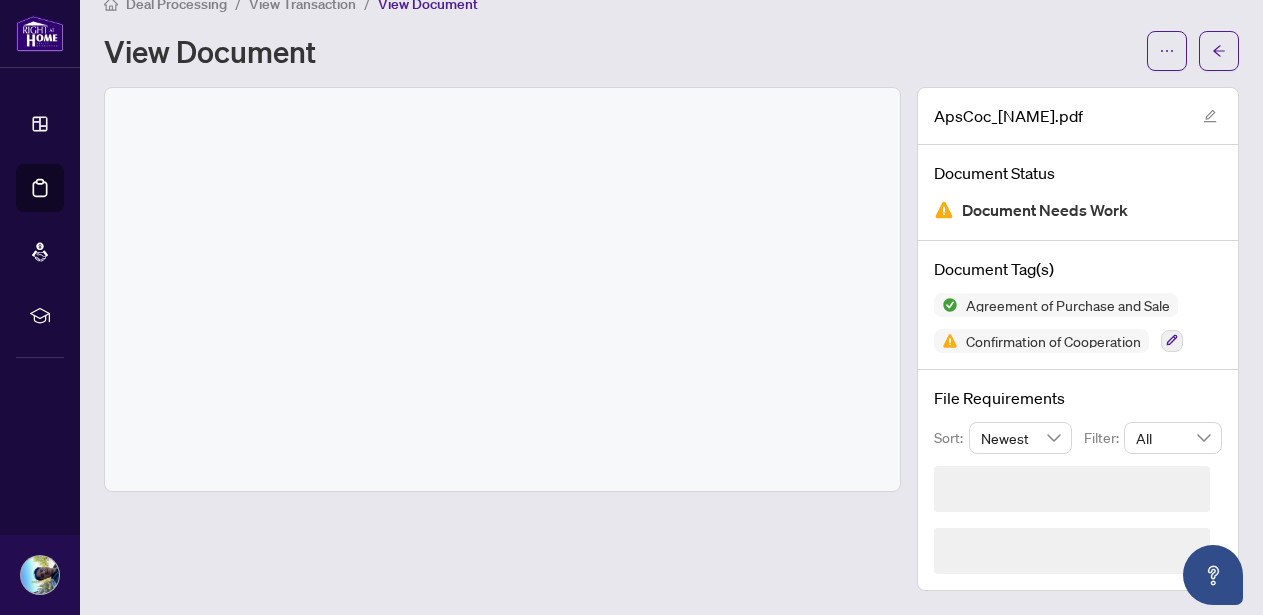 scroll, scrollTop: 0, scrollLeft: 0, axis: both 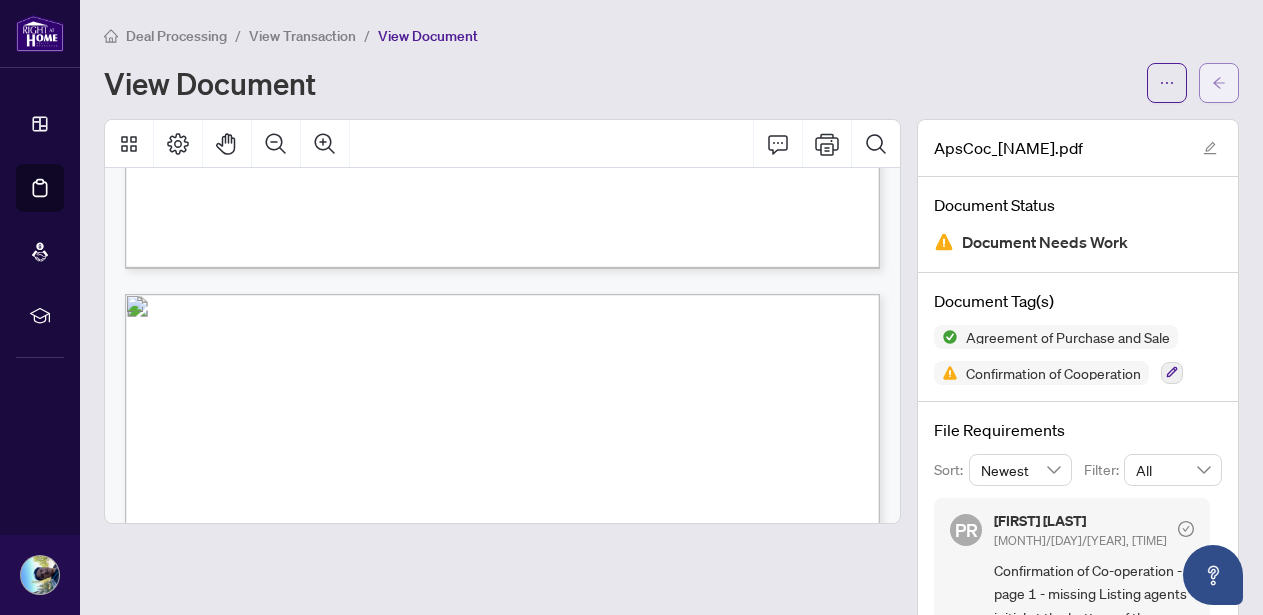 click 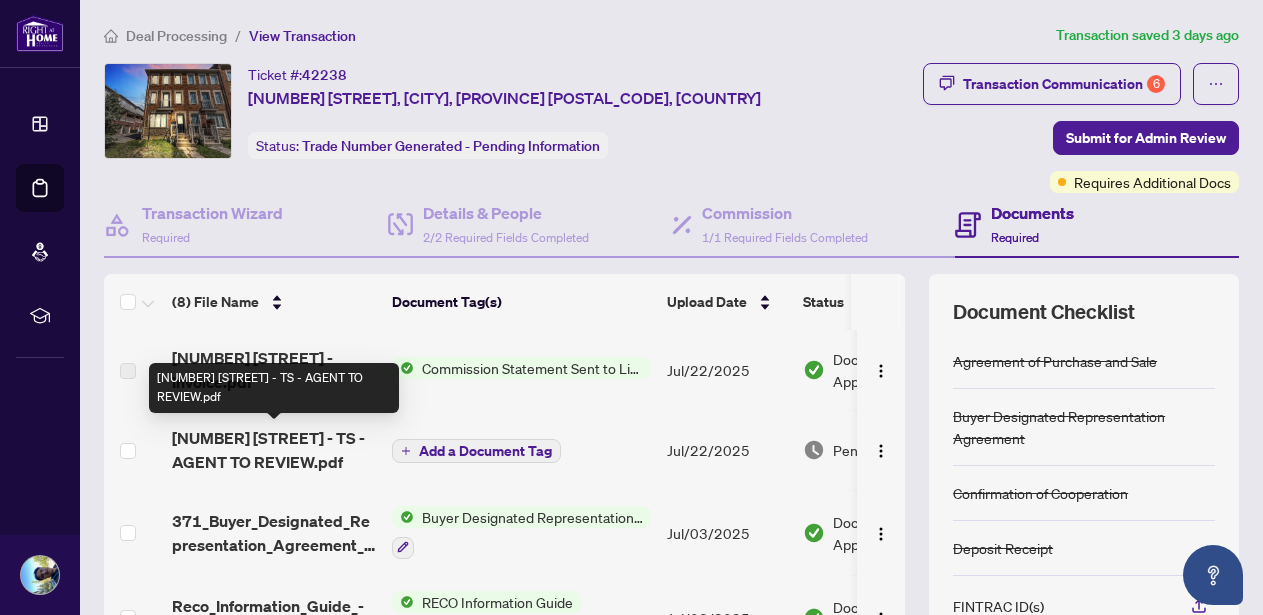 click on "[NUMBER] [STREET] - TS - AGENT TO REVIEW.pdf" at bounding box center [274, 450] 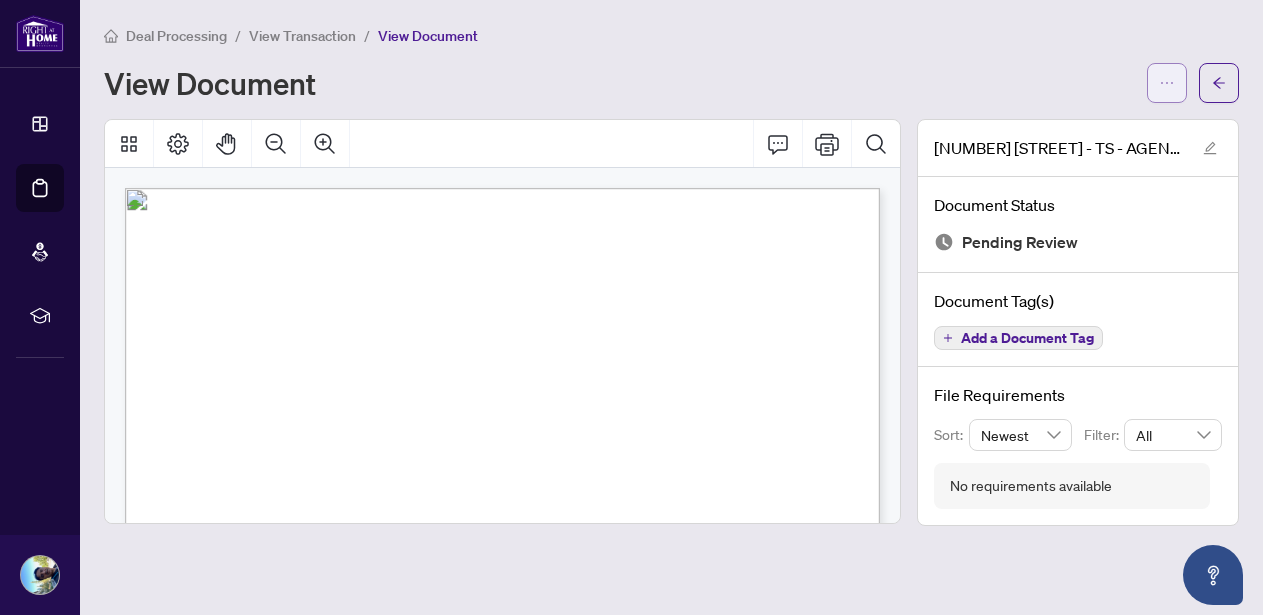 click at bounding box center [1167, 83] 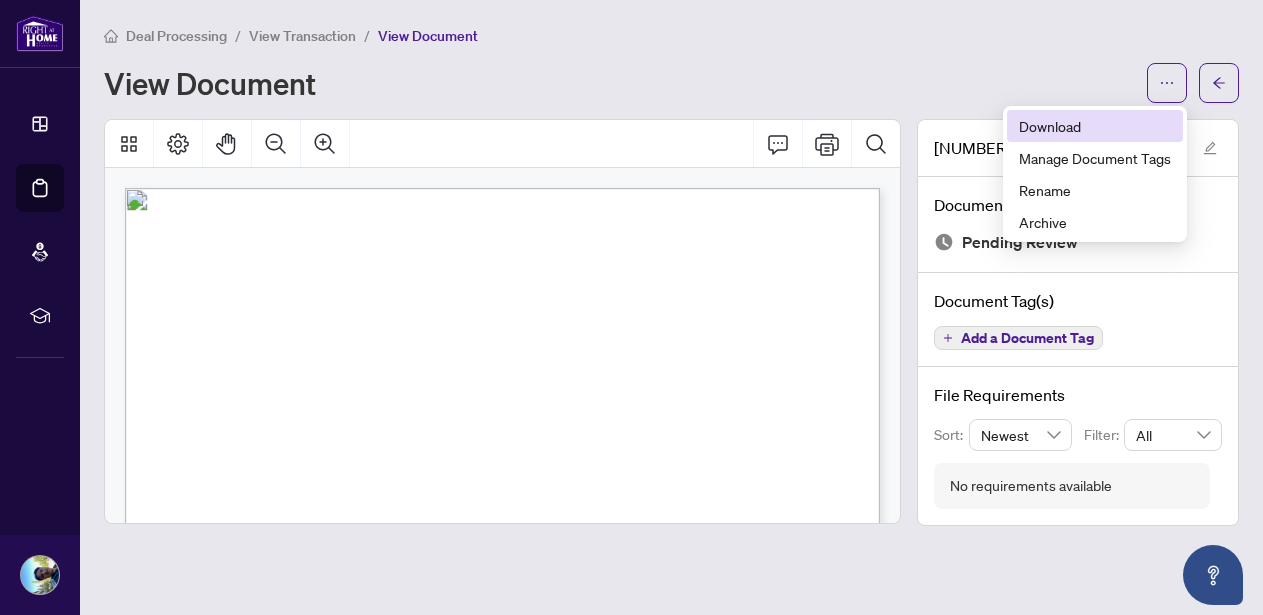click on "Download" at bounding box center [1095, 126] 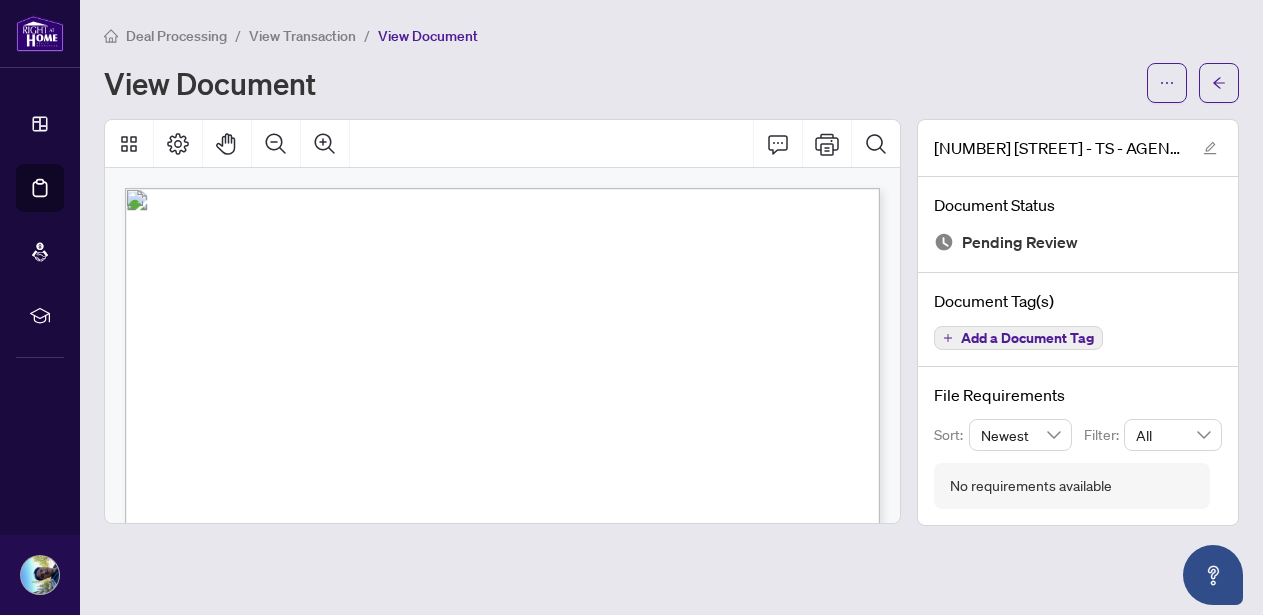 click at bounding box center (590, 790) 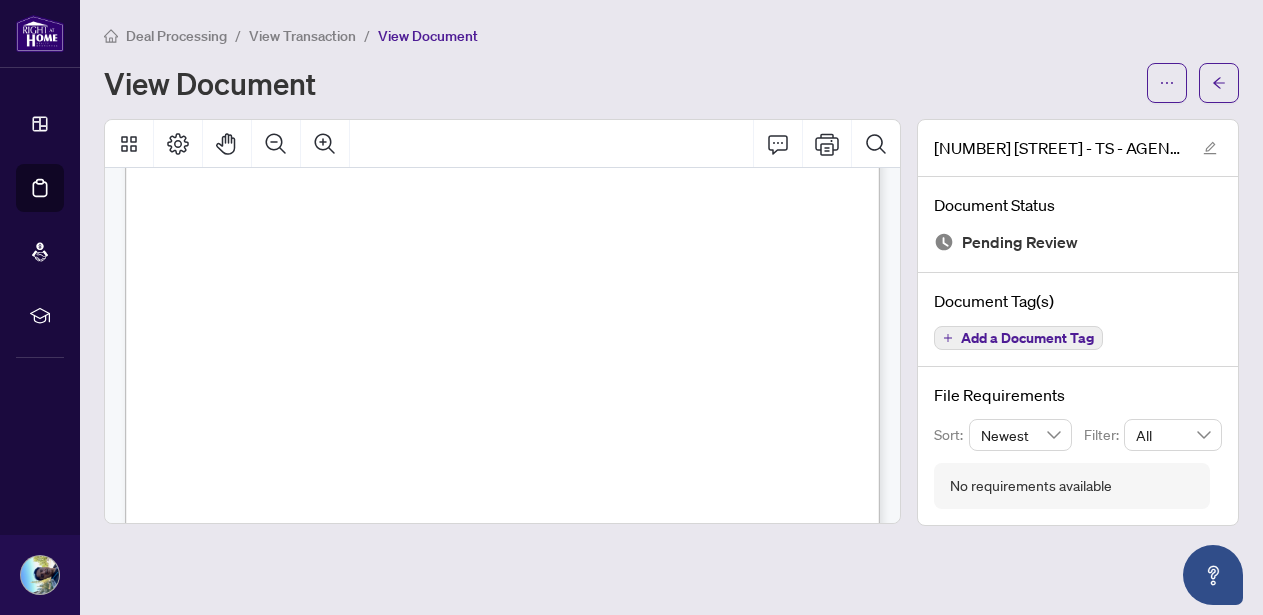 scroll, scrollTop: 0, scrollLeft: 0, axis: both 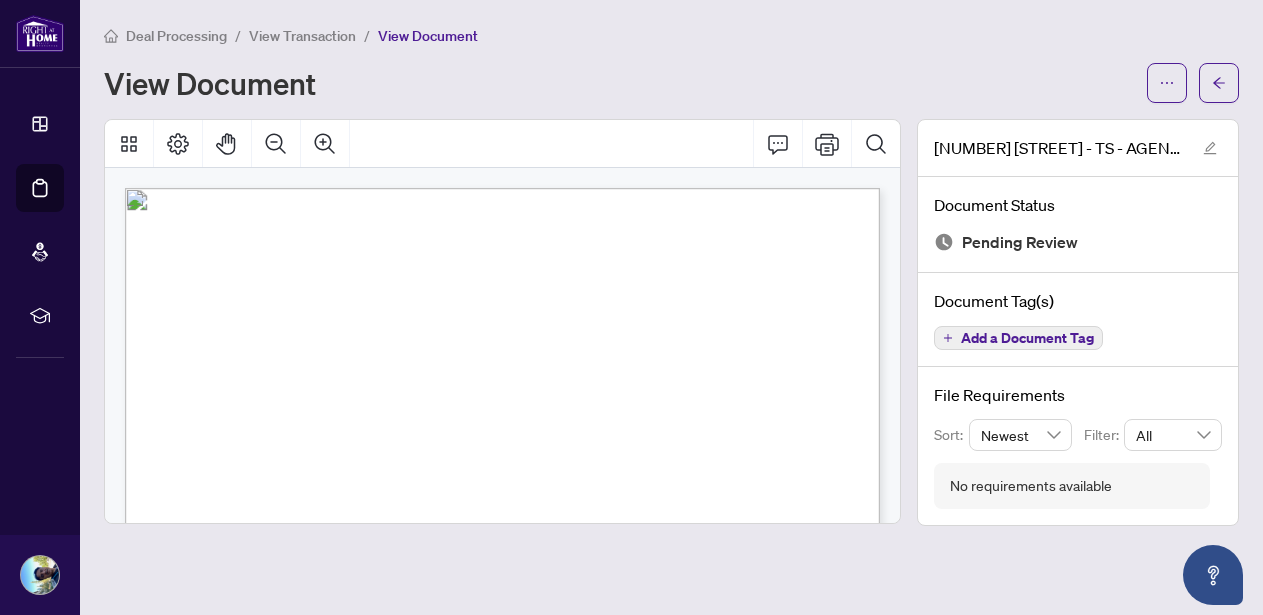 click on "View Document" at bounding box center [619, 83] 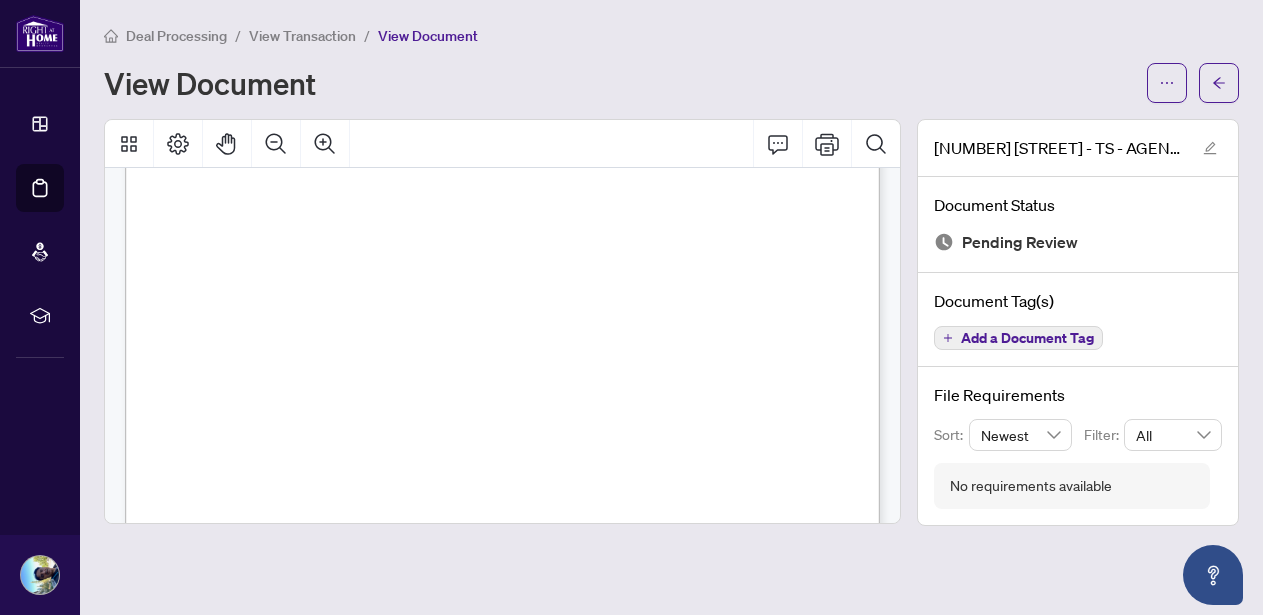 scroll, scrollTop: 662, scrollLeft: 0, axis: vertical 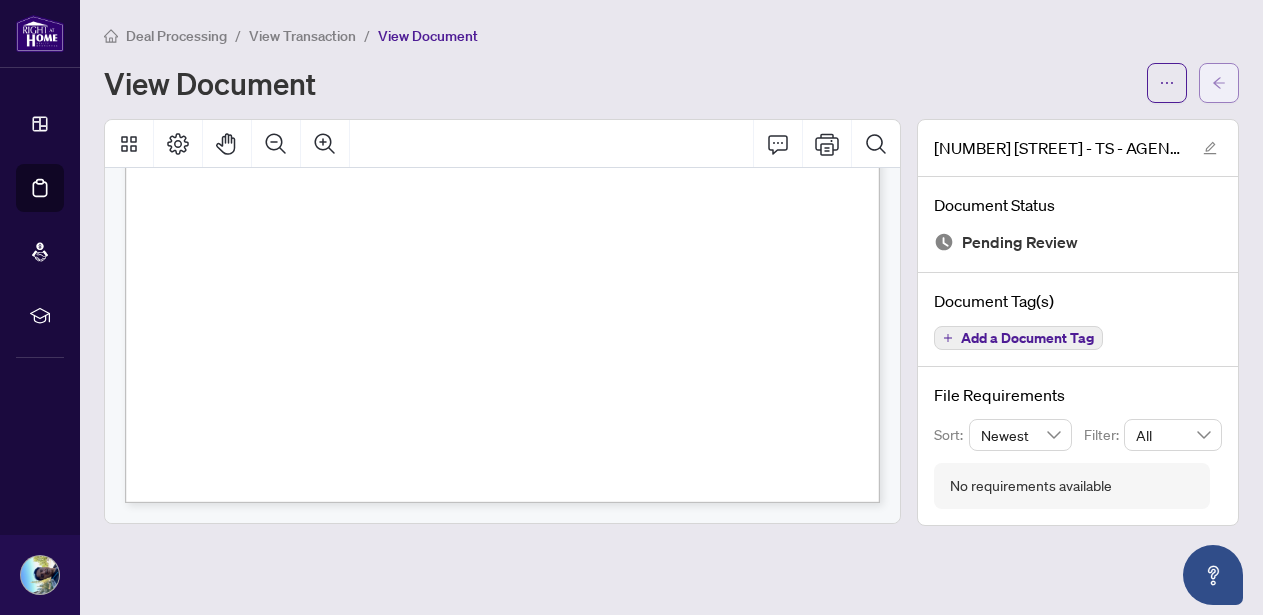 click 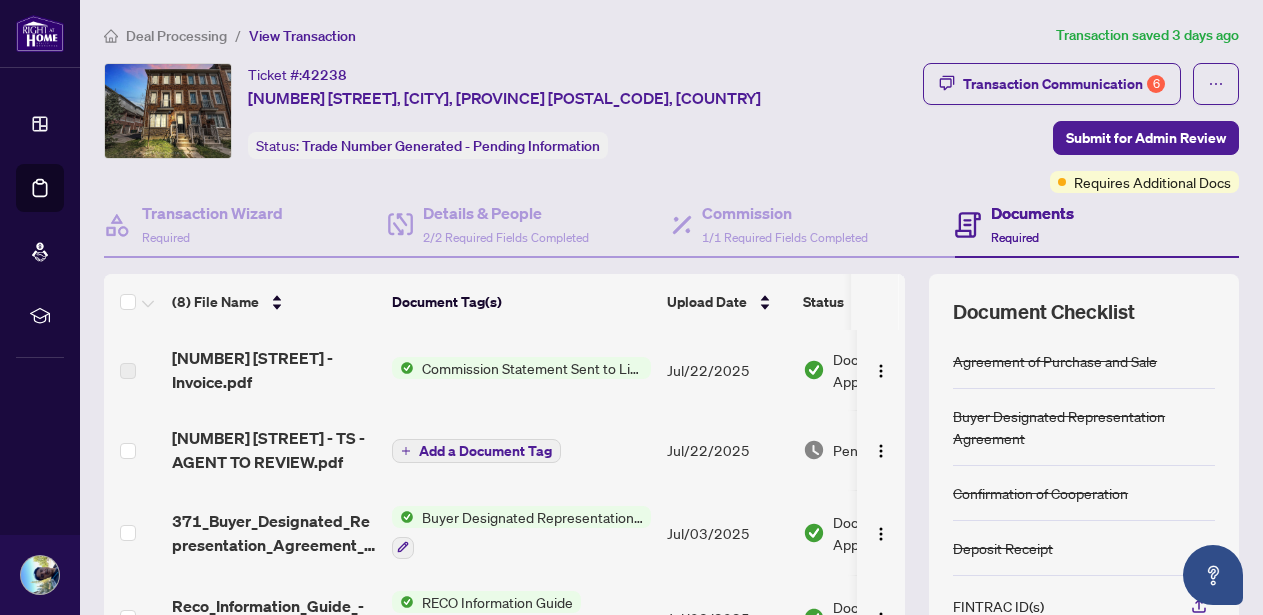 scroll, scrollTop: 260, scrollLeft: 0, axis: vertical 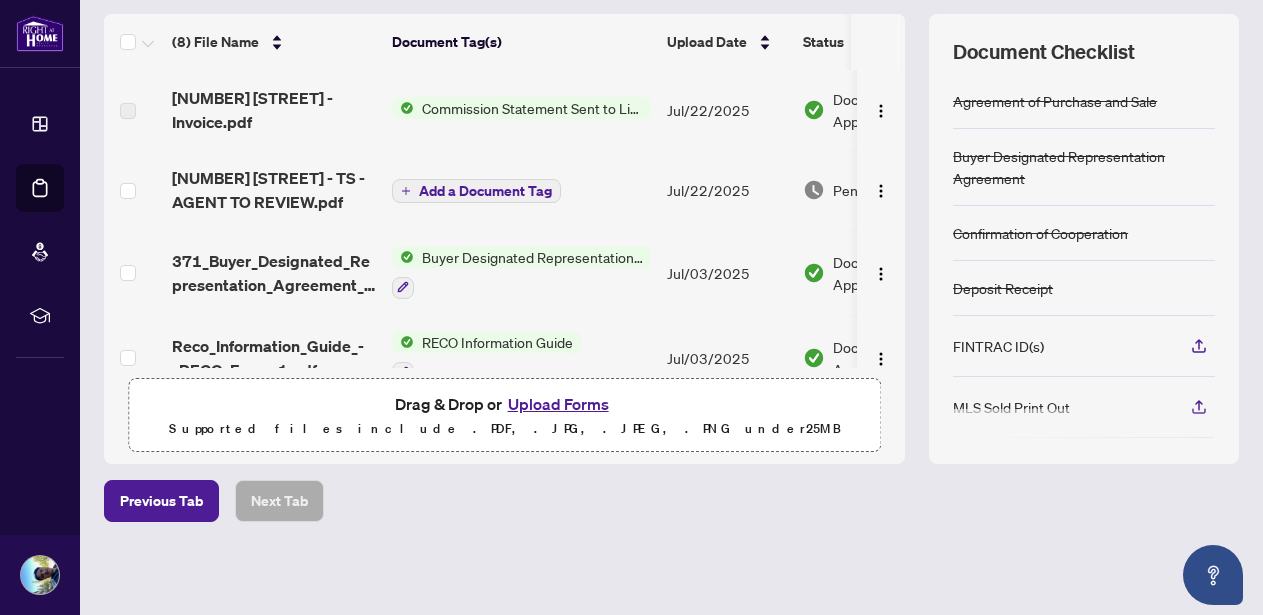 click on "Upload Forms" at bounding box center (558, 404) 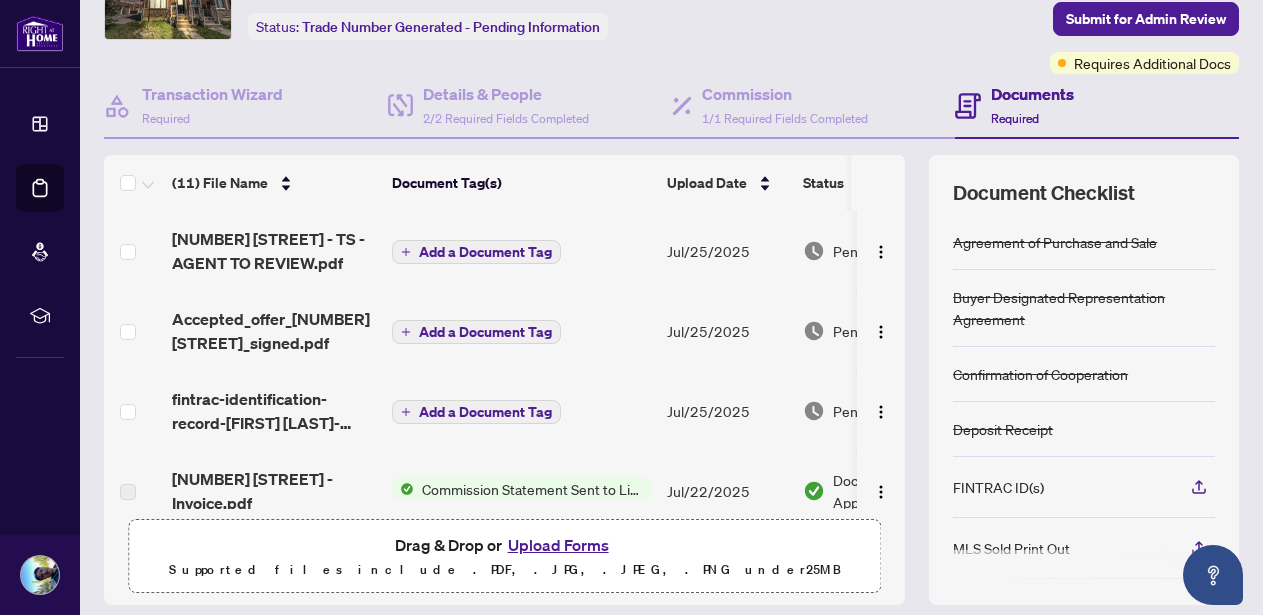 scroll, scrollTop: 121, scrollLeft: 0, axis: vertical 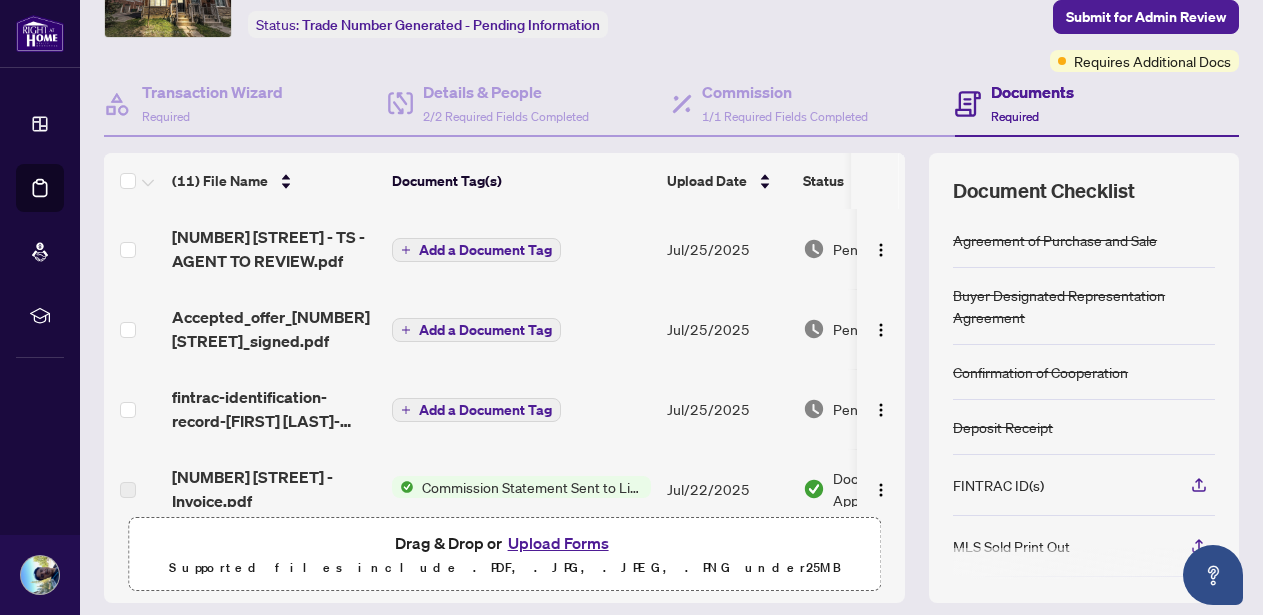 click on "Add a Document Tag" at bounding box center [485, 330] 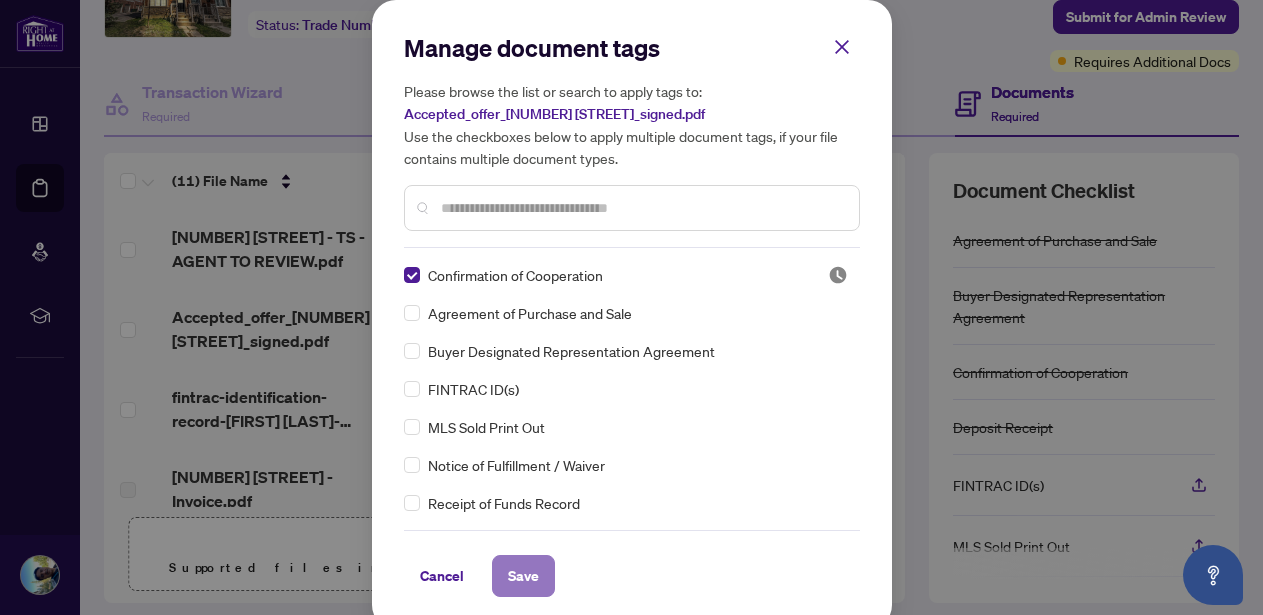 click on "Save" at bounding box center (523, 576) 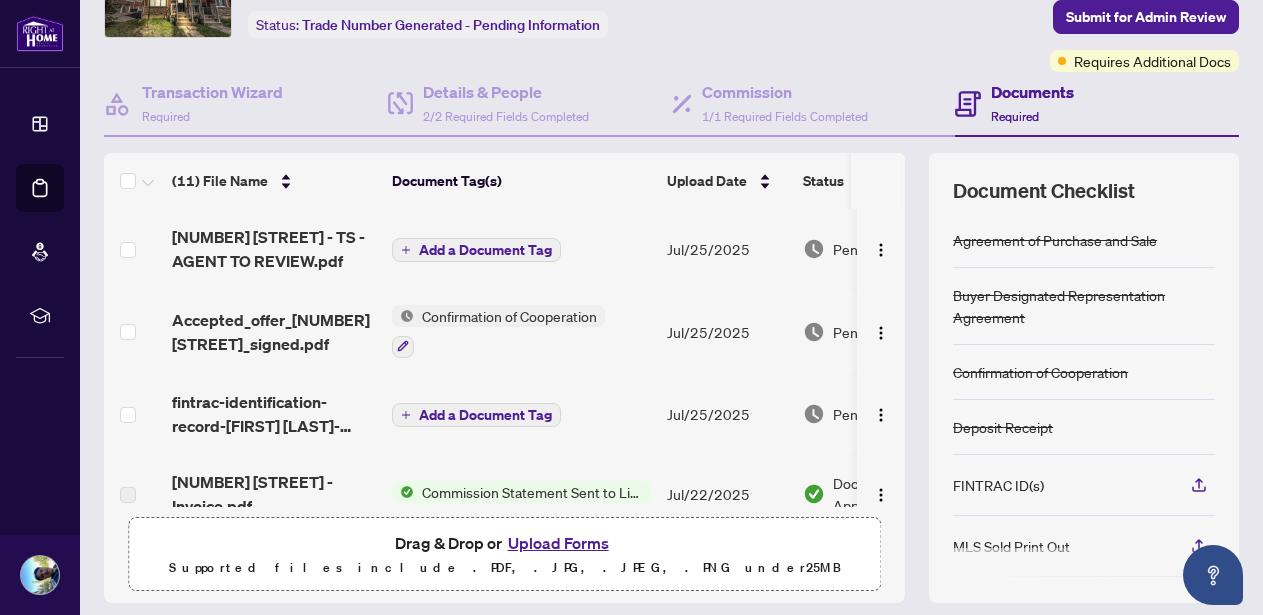 click on "Add a Document Tag" at bounding box center [485, 250] 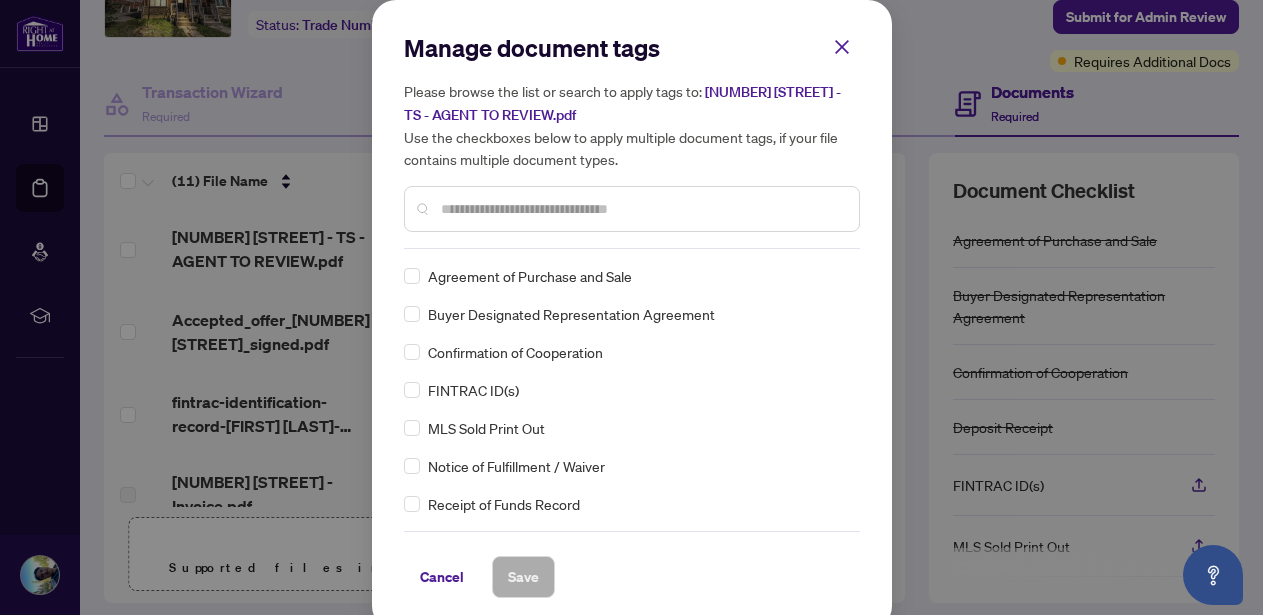 click at bounding box center [642, 209] 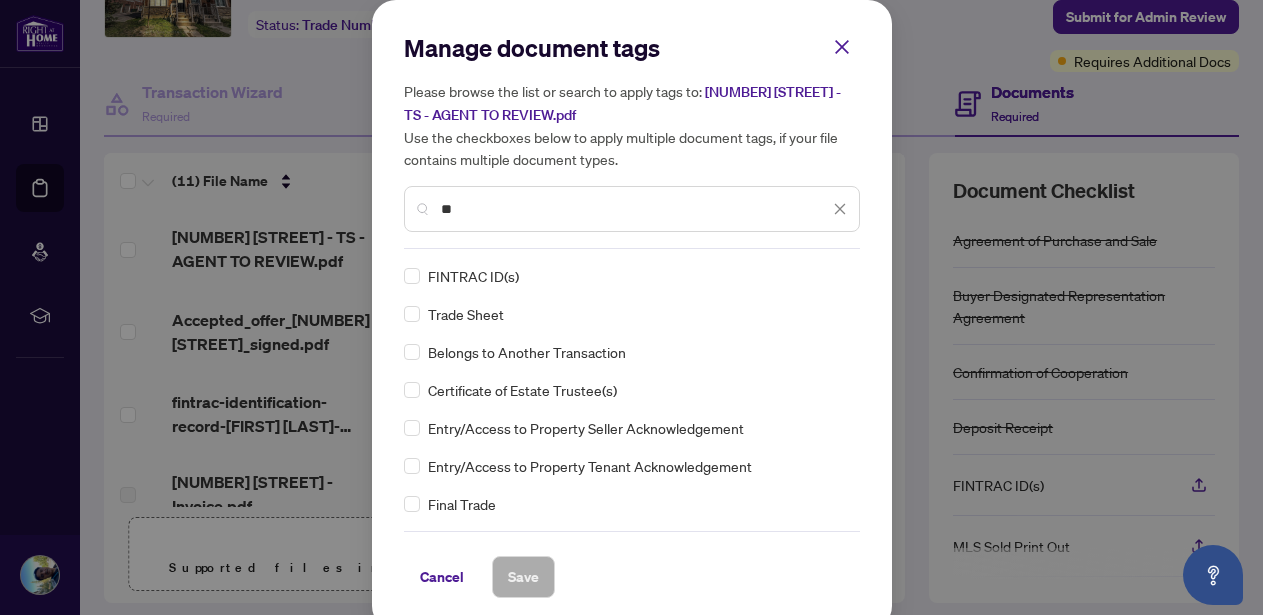 type on "**" 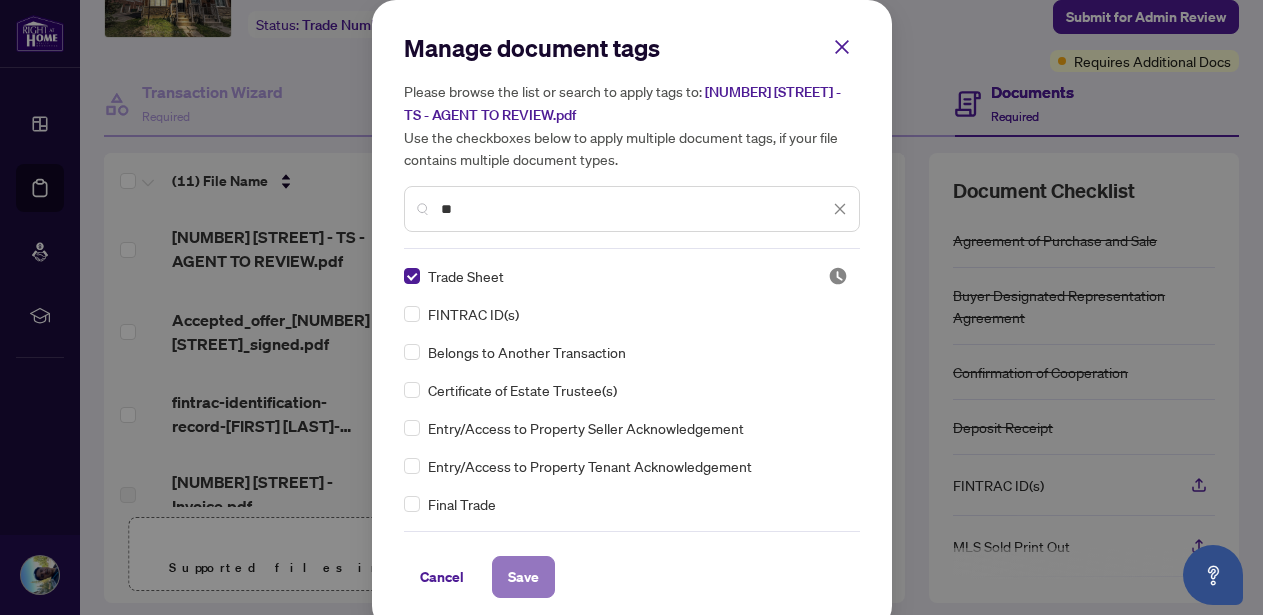 click on "Save" at bounding box center (523, 577) 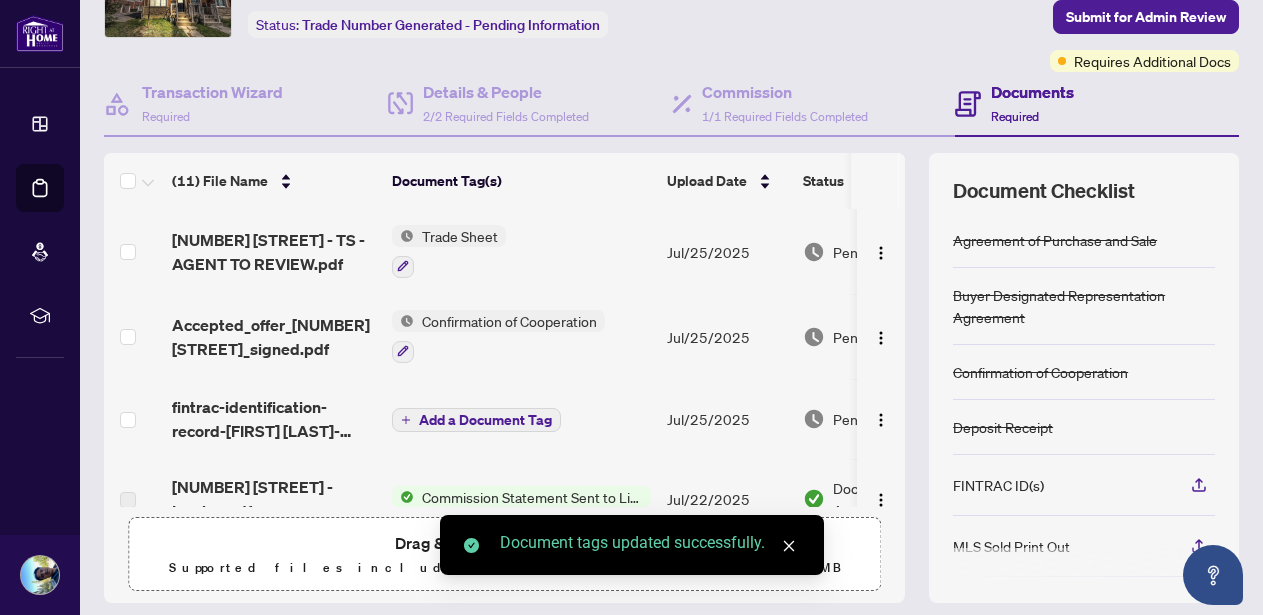 click on "Add a Document Tag" at bounding box center [485, 420] 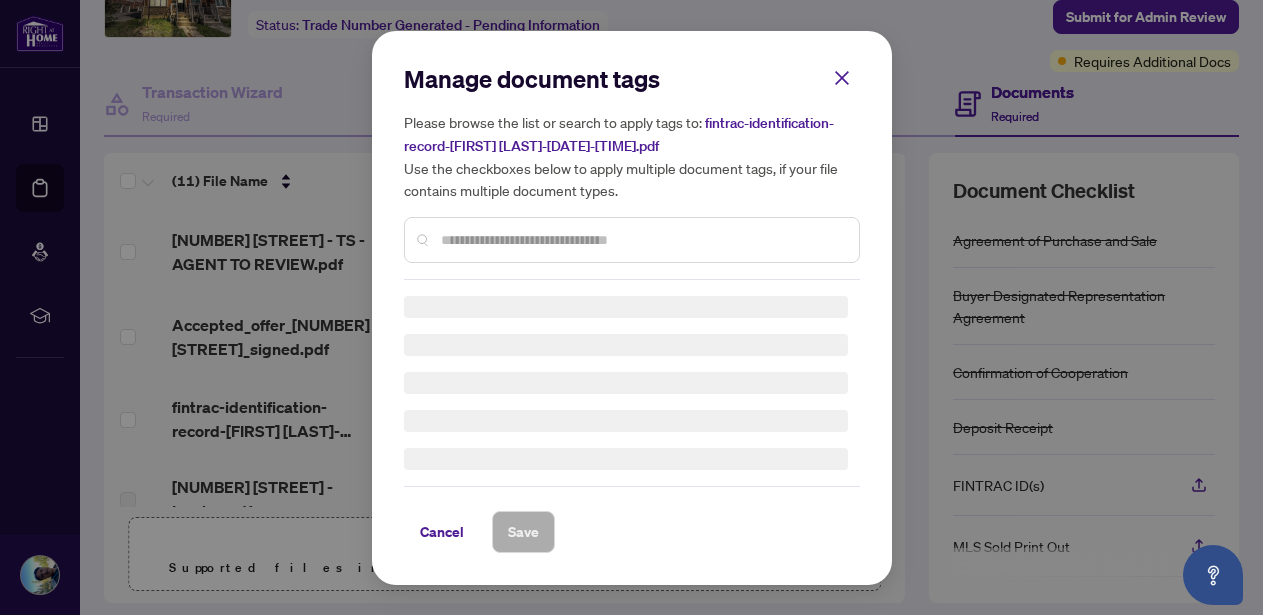 click on "Manage document tags Please browse the list or search to apply tags to:   fintrac-identification-record-[FIRST] [LAST]-[DATE]-[TIME].pdf   Use the checkboxes below to apply multiple document tags, if your file contains multiple document types." at bounding box center (632, 171) 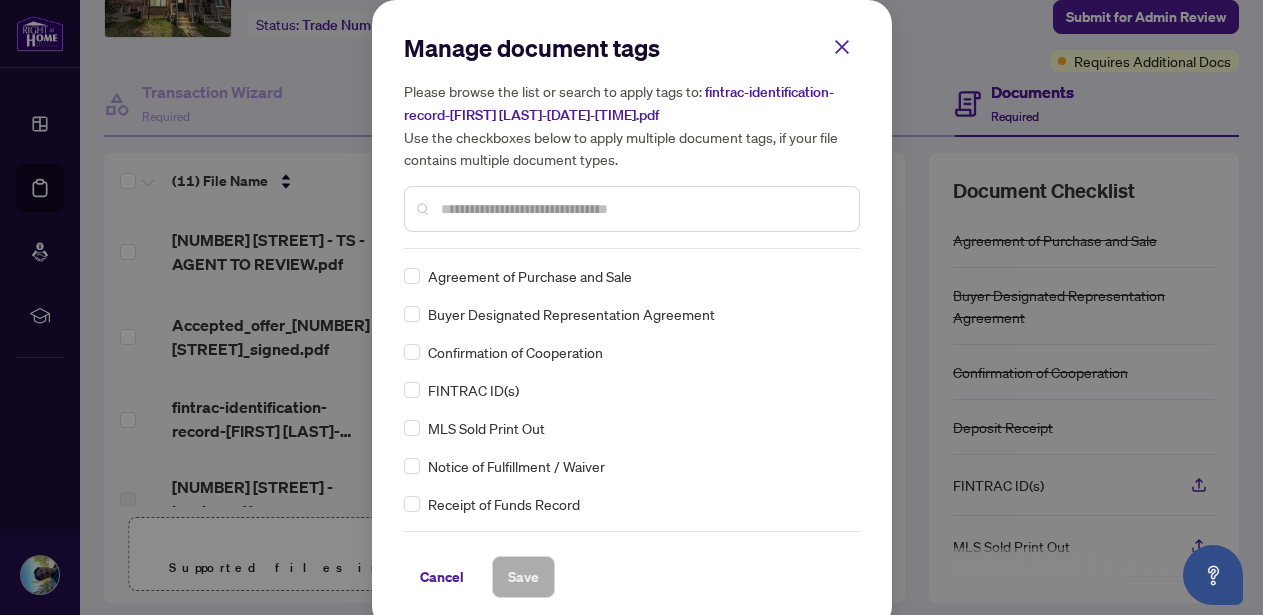 click at bounding box center [642, 209] 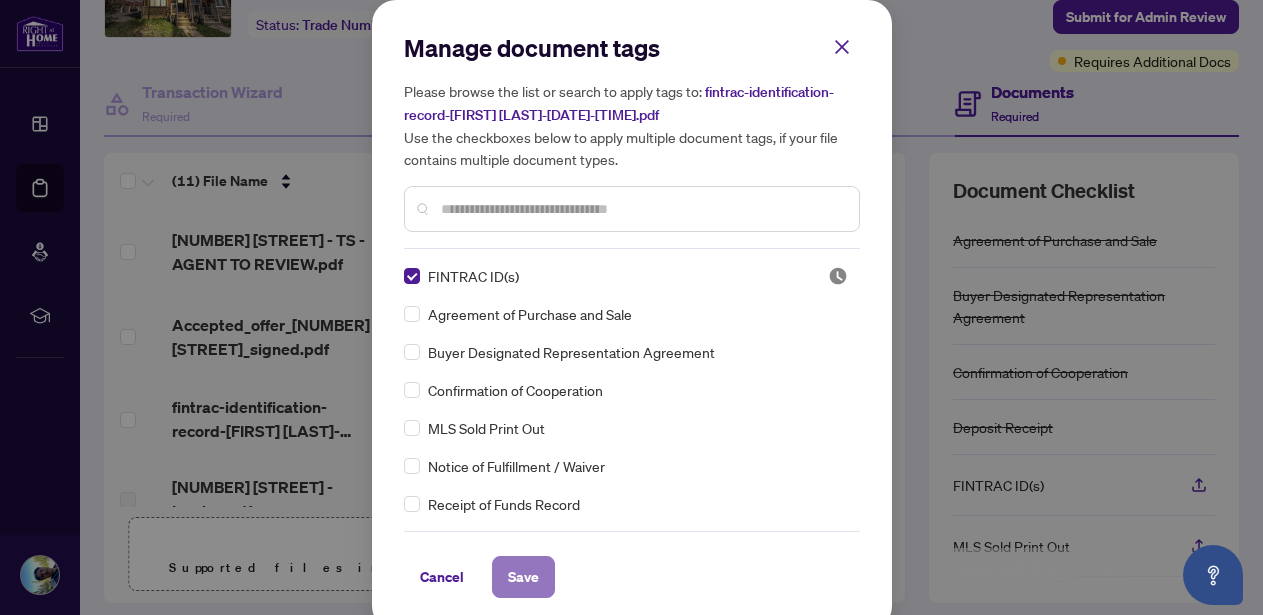 click on "Save" at bounding box center [523, 577] 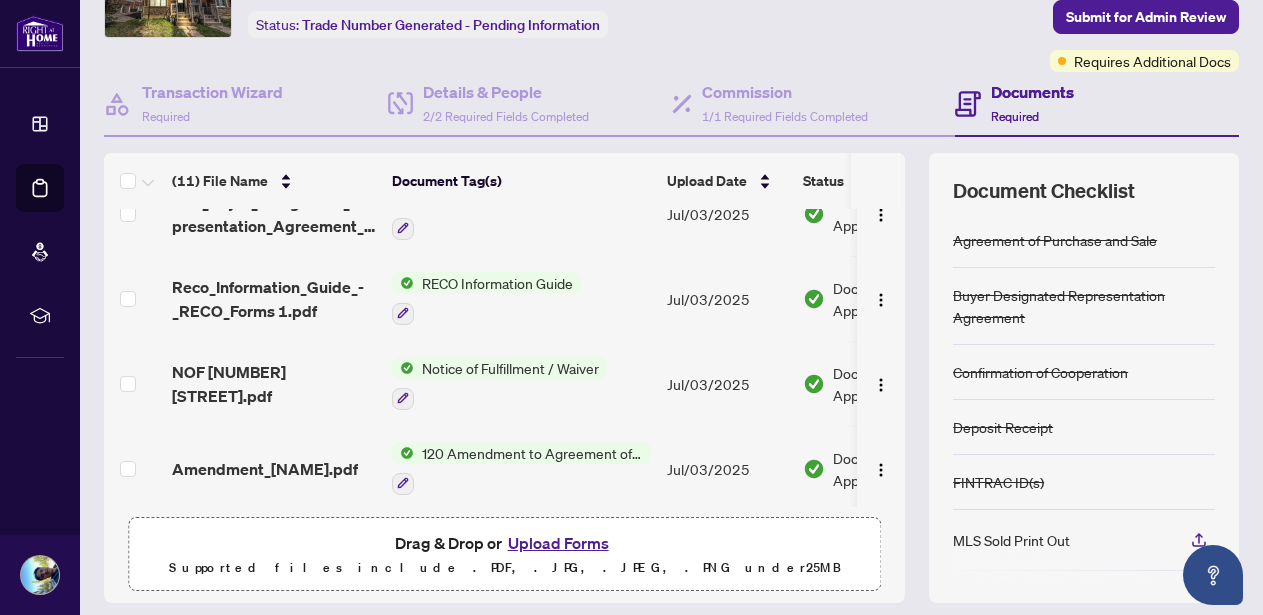 scroll, scrollTop: 630, scrollLeft: 0, axis: vertical 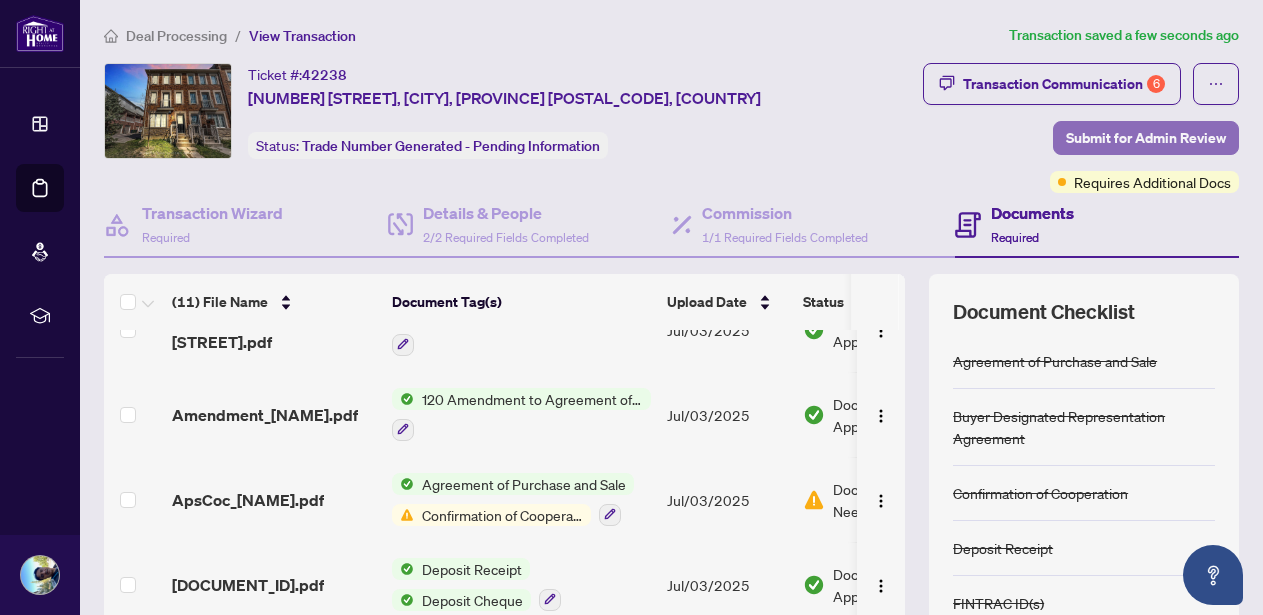 click on "Submit for Admin Review" at bounding box center [1146, 138] 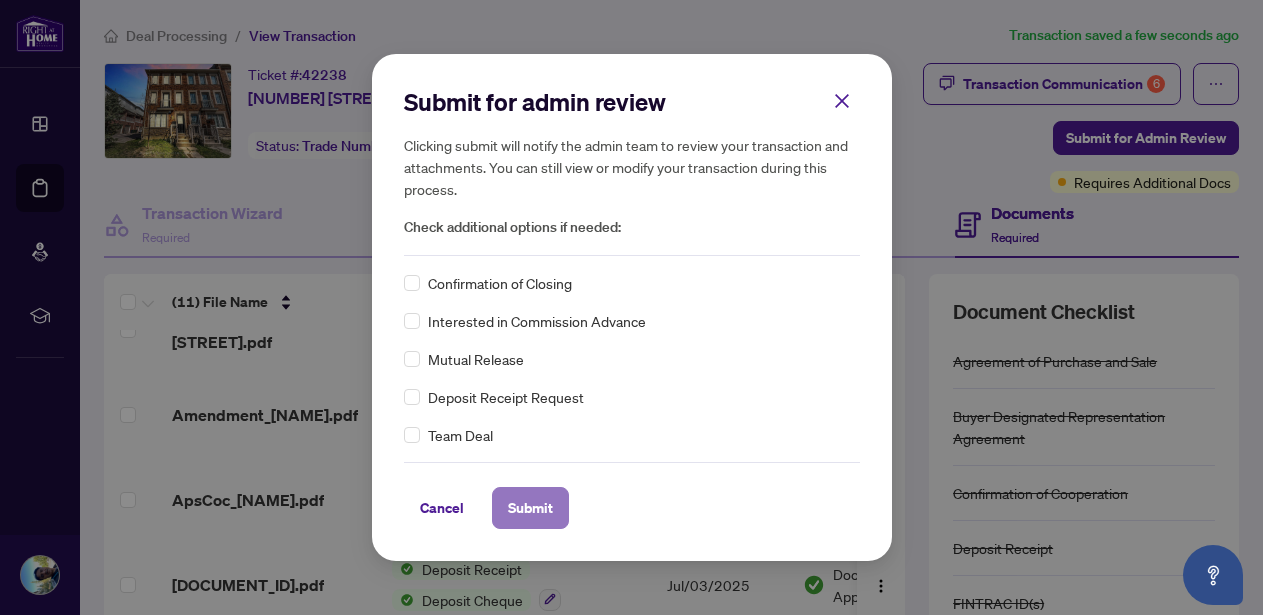 click on "Submit" at bounding box center [530, 508] 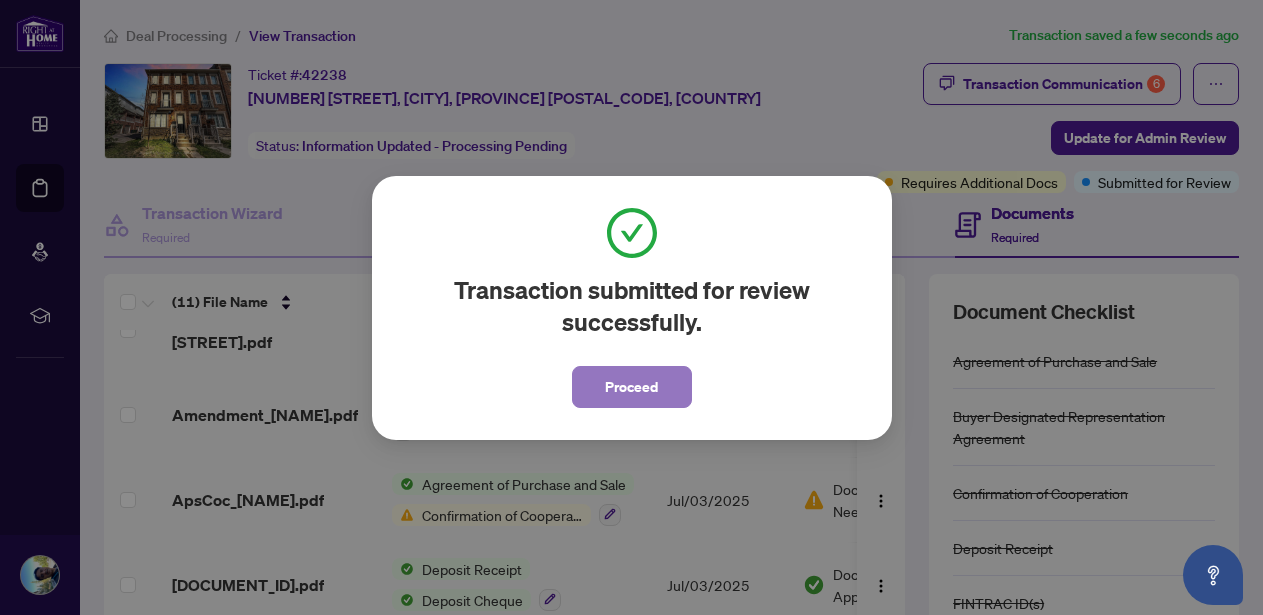 click on "Proceed" at bounding box center [631, 387] 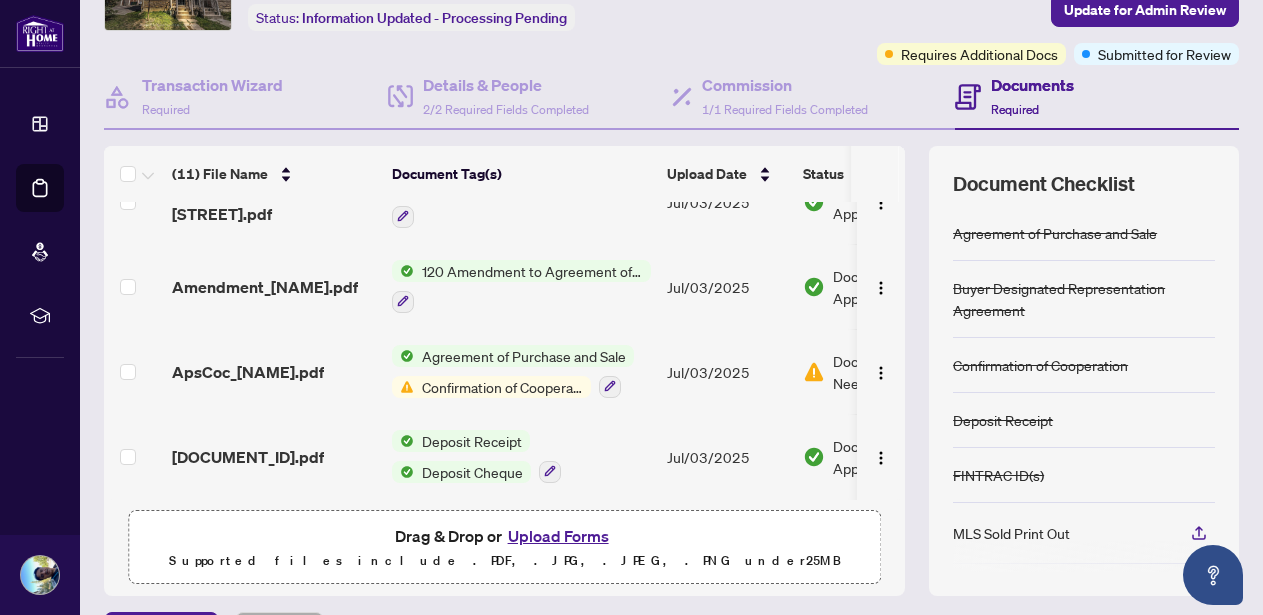 scroll, scrollTop: 0, scrollLeft: 0, axis: both 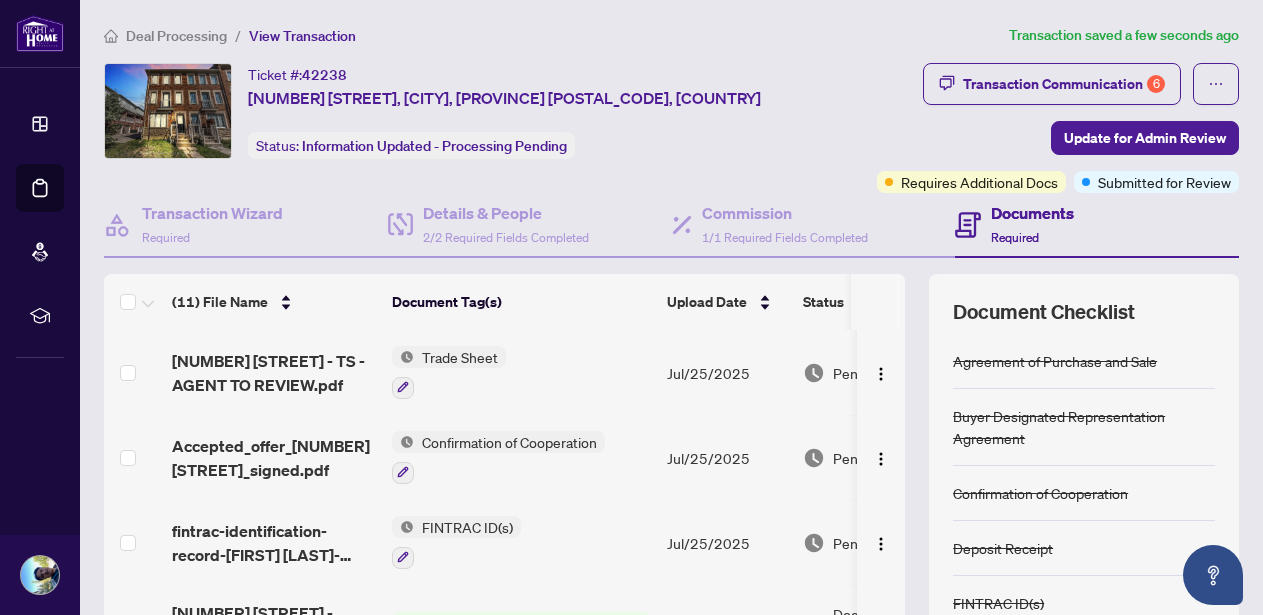 click on "Transaction Communication 6 Update for Admin Review Requires Additional Docs Submitted for Review" at bounding box center [1031, 128] 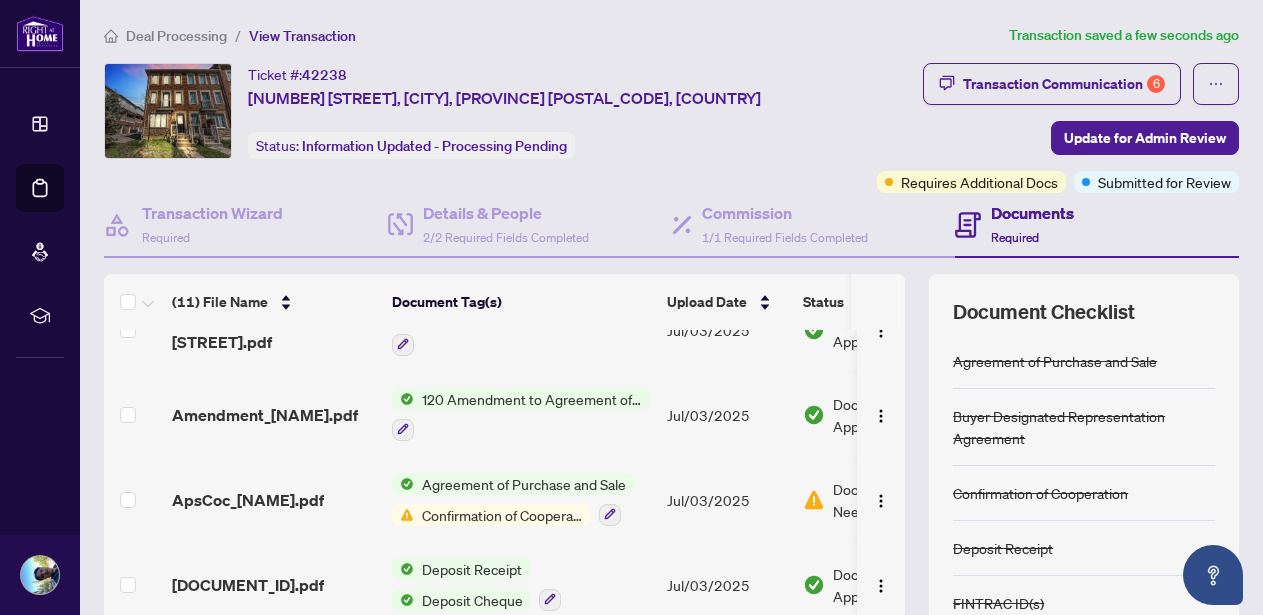 scroll, scrollTop: 0, scrollLeft: 0, axis: both 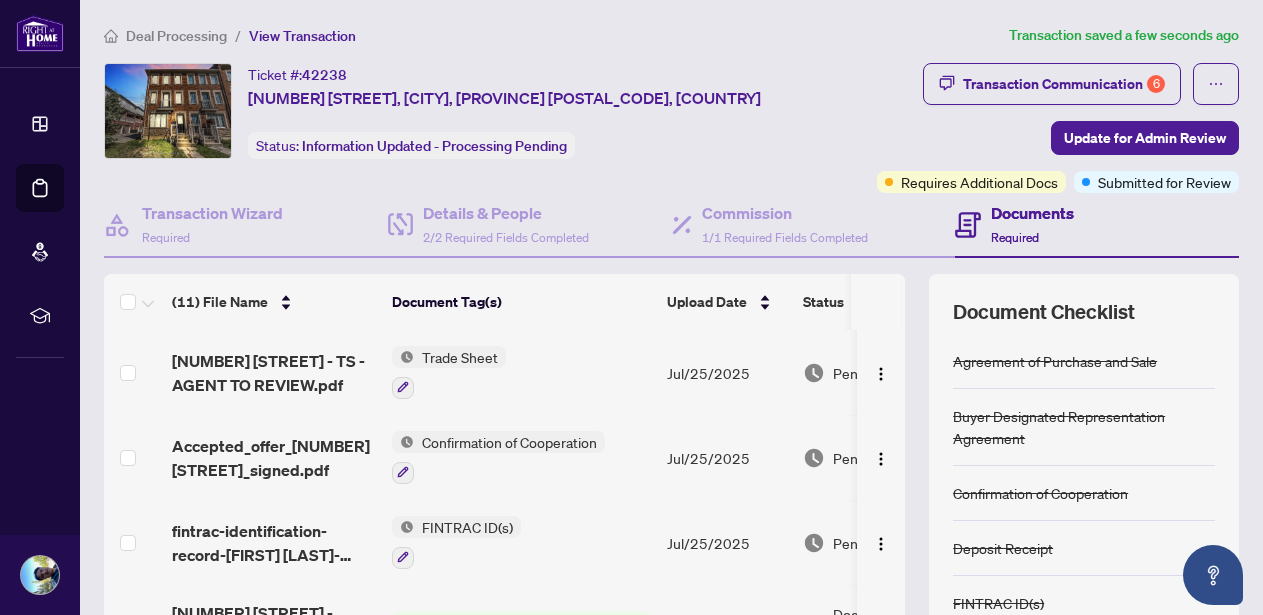 click on "Ticket #:  [NUMBER] [NUMBER] [NAME] Ave, [CITY], [PROVINCE] [POSTAL_CODE], [COUNTRY] Status:   Information Updated - Processing Pending" at bounding box center [459, 111] 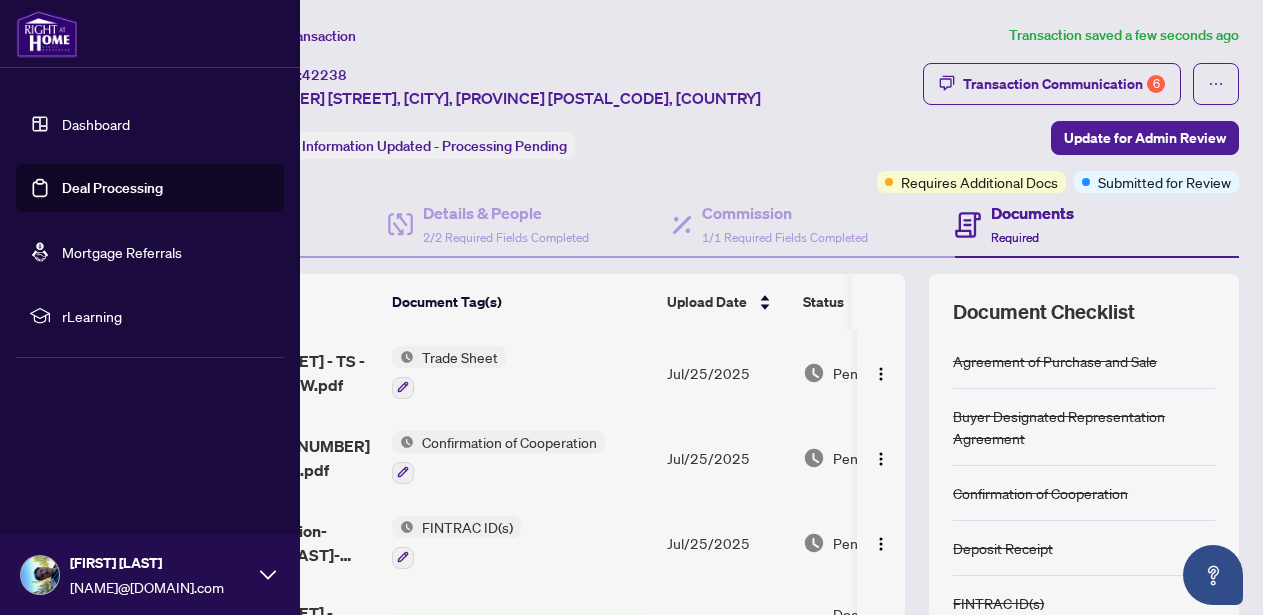 click on "Deal Processing" at bounding box center (112, 188) 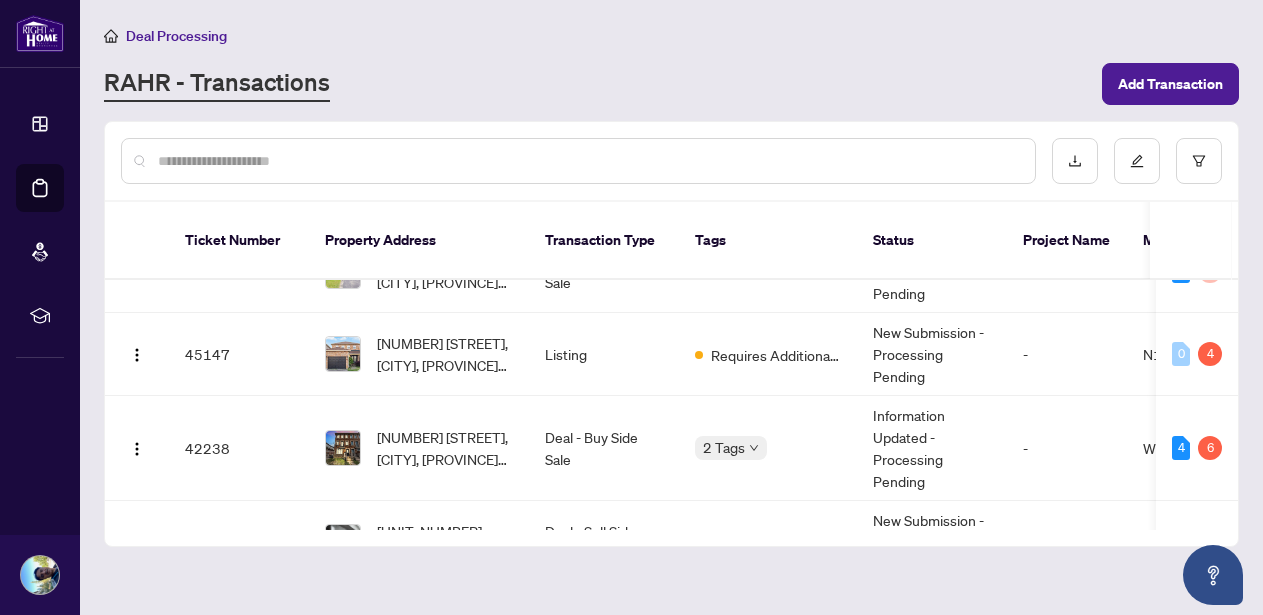 scroll, scrollTop: 0, scrollLeft: 0, axis: both 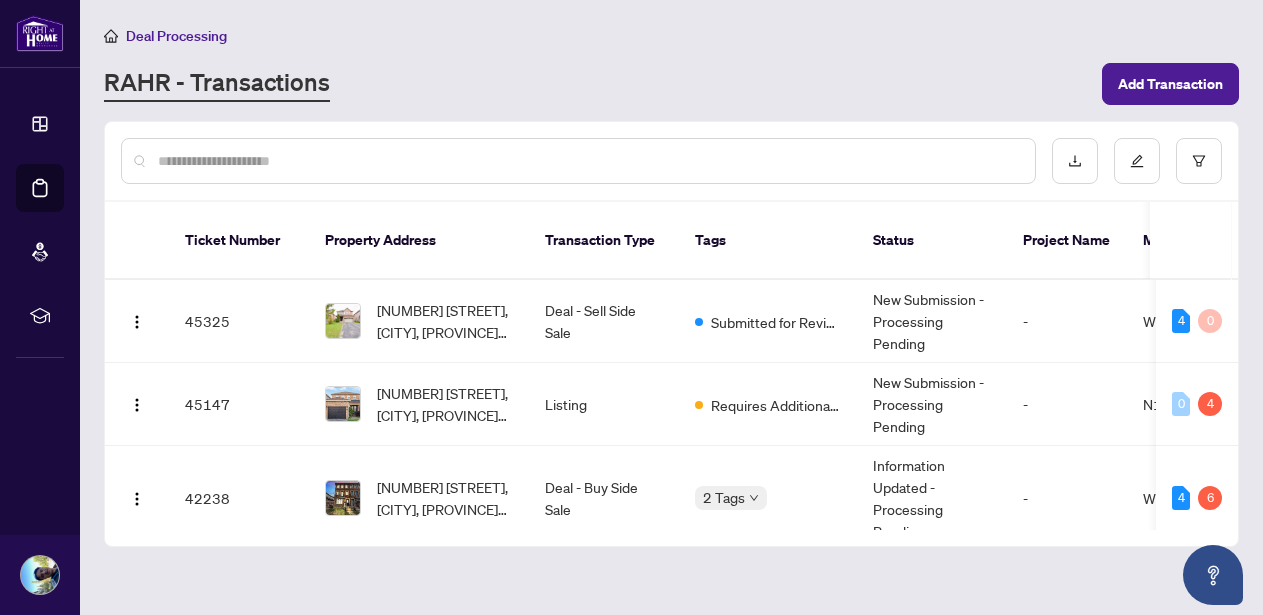 click on "RAHR - Transactions" at bounding box center [597, 84] 